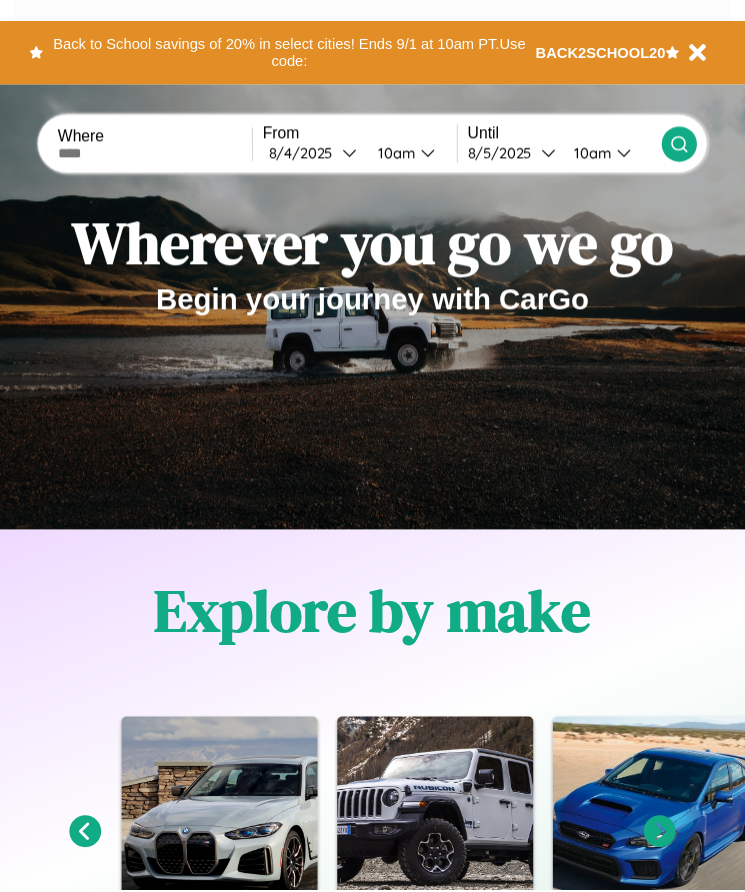 scroll, scrollTop: 0, scrollLeft: 0, axis: both 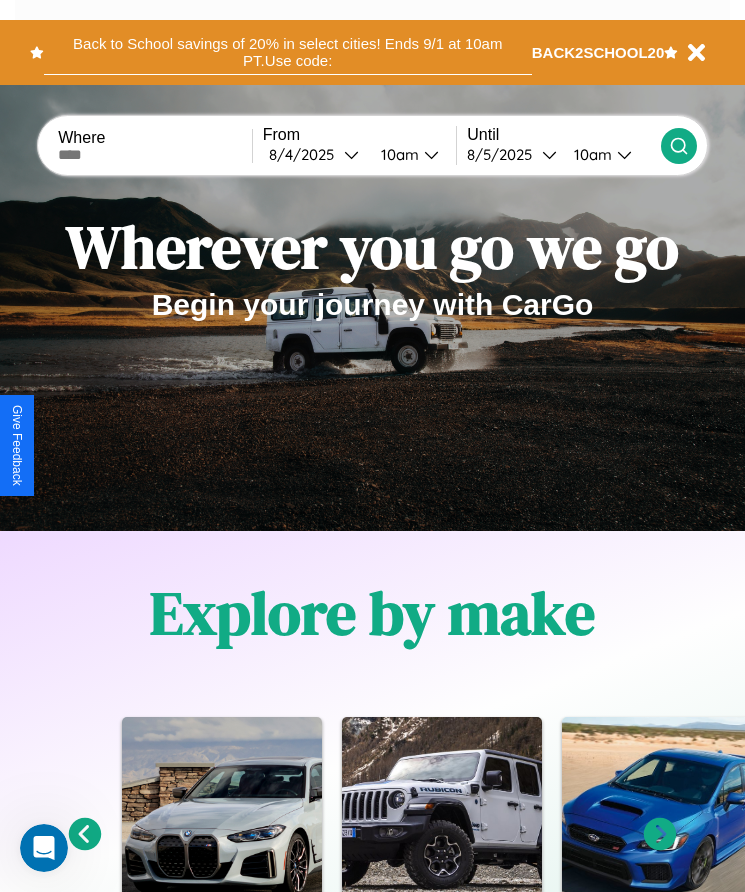 click on "Back to School savings of 20% in select cities! Ends 9/1 at 10am PT.  Use code:" at bounding box center [288, 52] 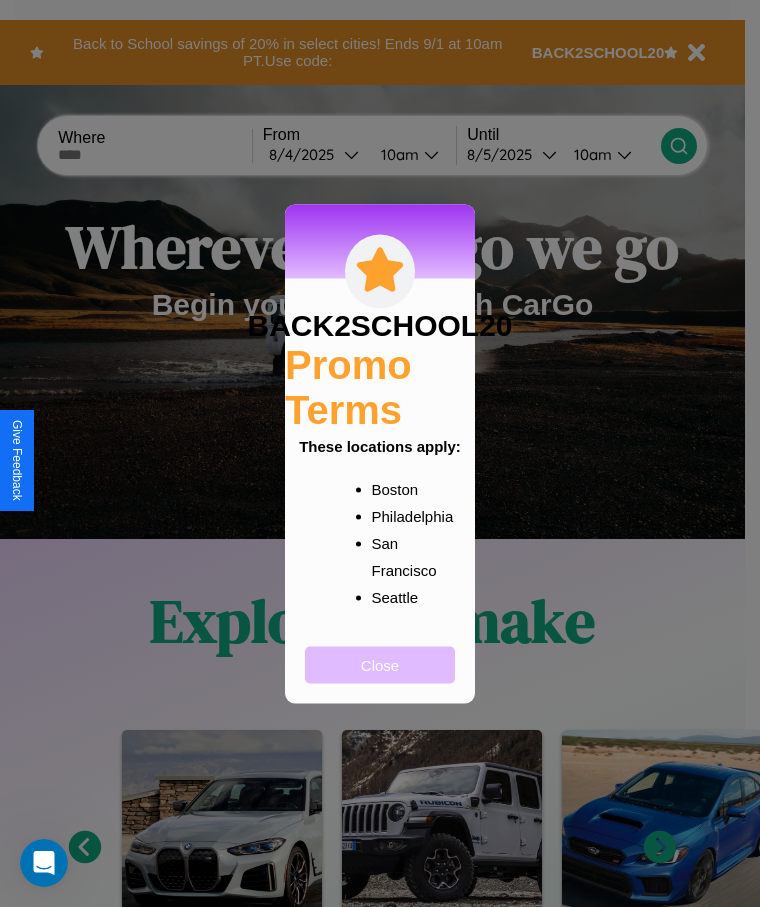 click on "Close" at bounding box center [380, 664] 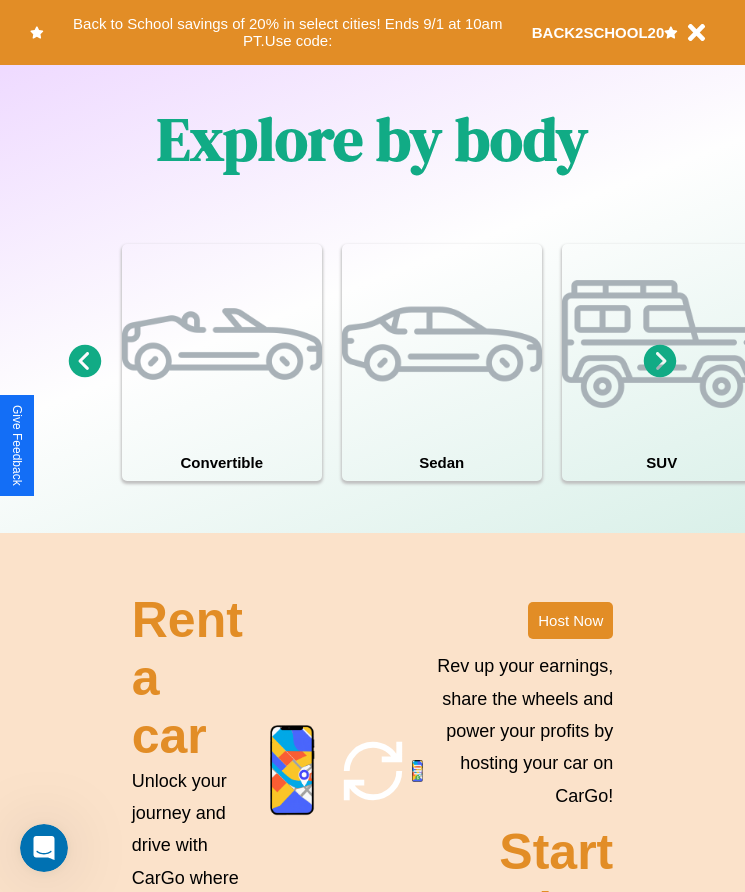 scroll, scrollTop: 2245, scrollLeft: 0, axis: vertical 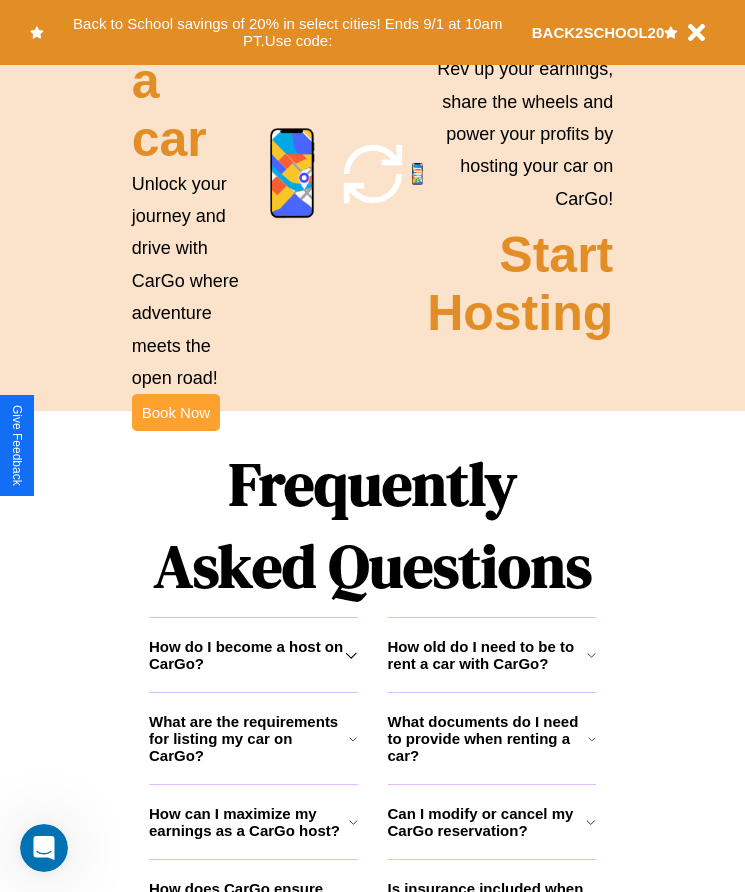 click on "Book Now" at bounding box center (176, 412) 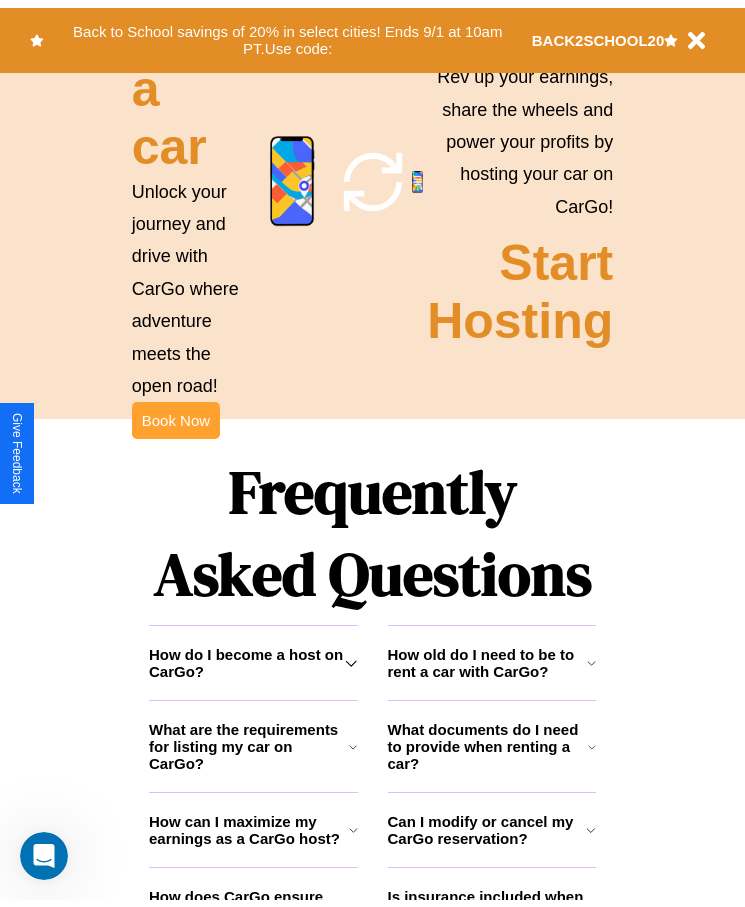 scroll, scrollTop: 0, scrollLeft: 0, axis: both 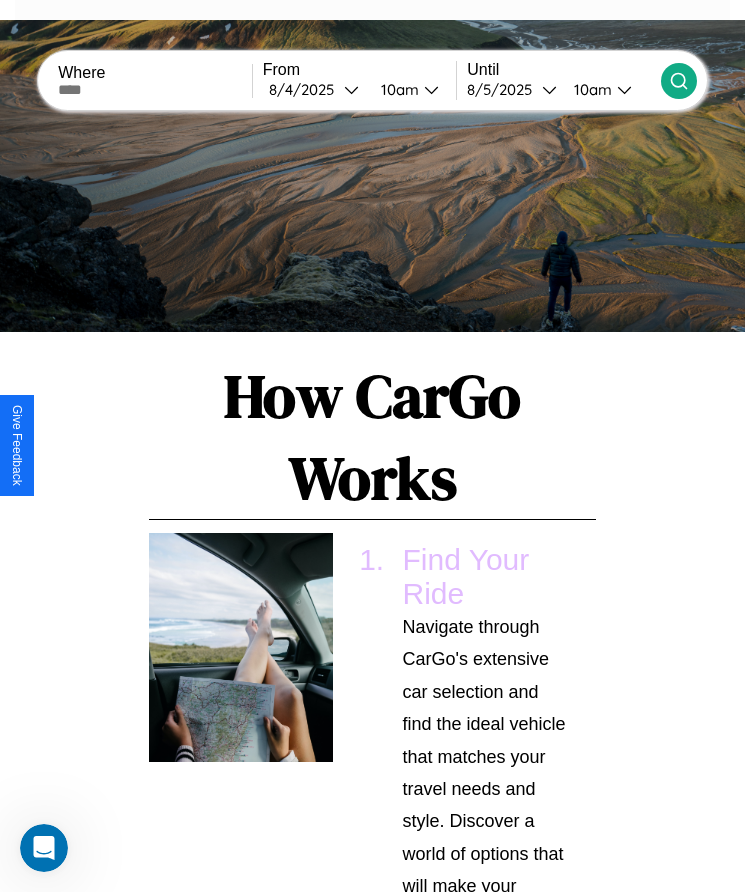 click at bounding box center [155, 90] 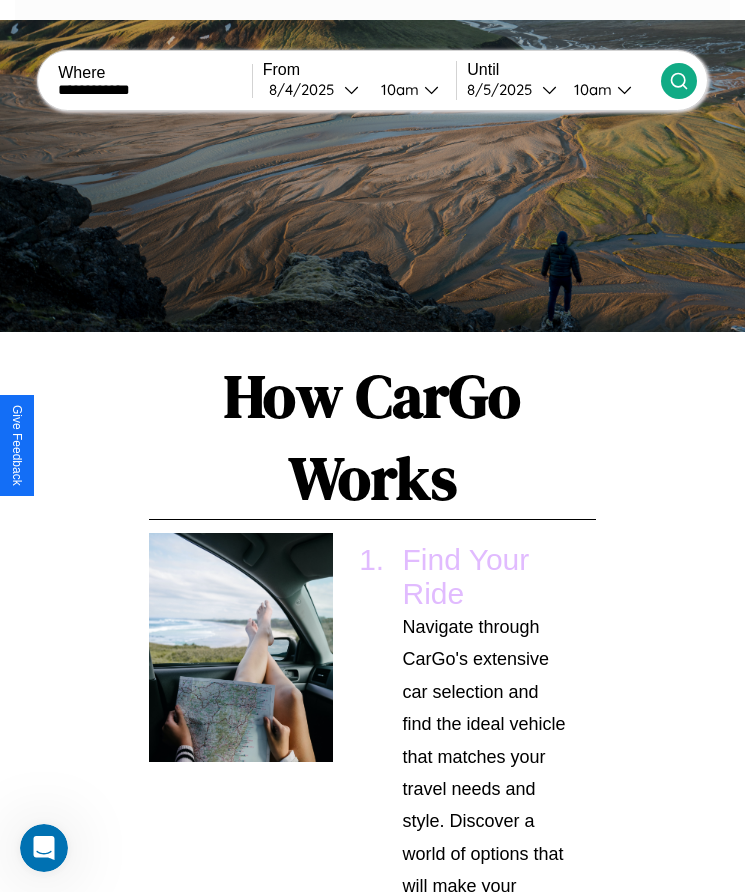 type on "**********" 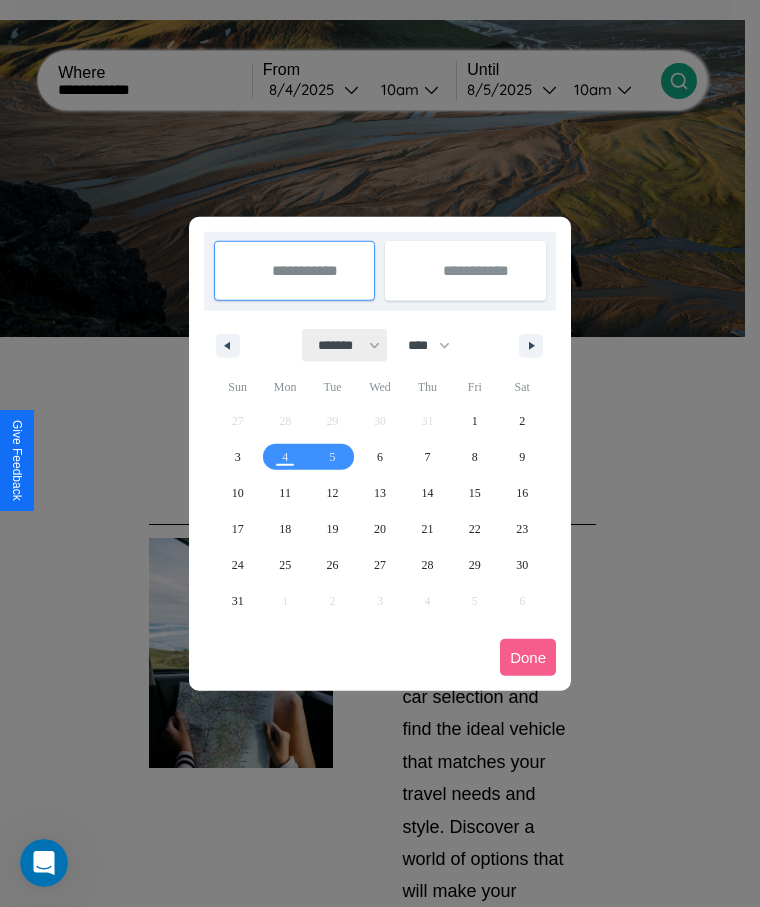 click on "******* ******** ***** ***** *** **** **** ****** ********* ******* ******** ********" at bounding box center (345, 345) 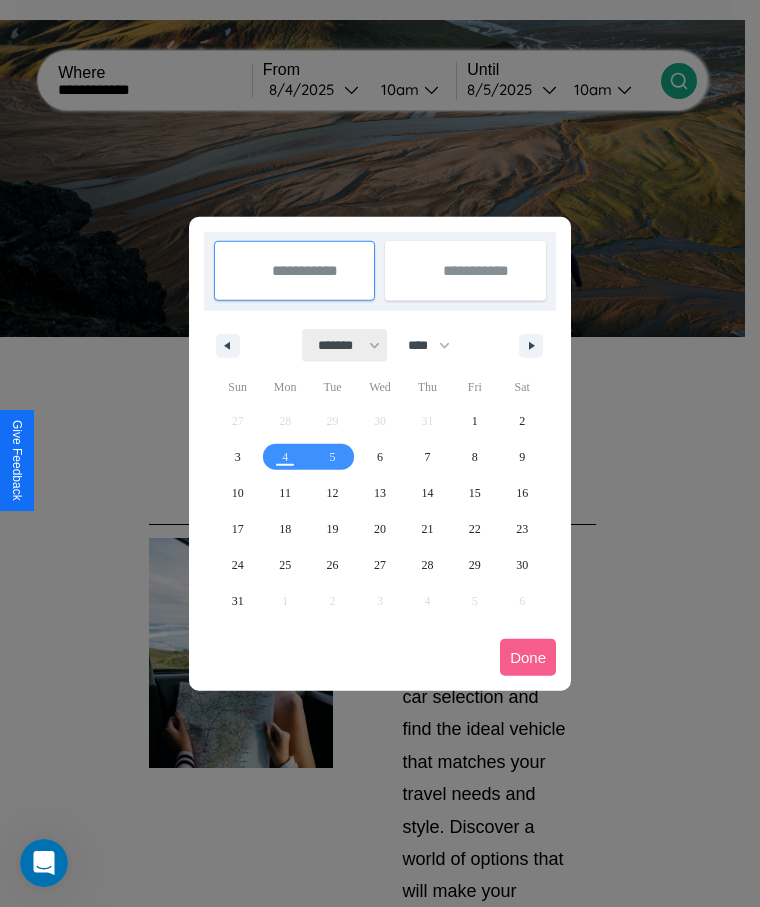 select on "**" 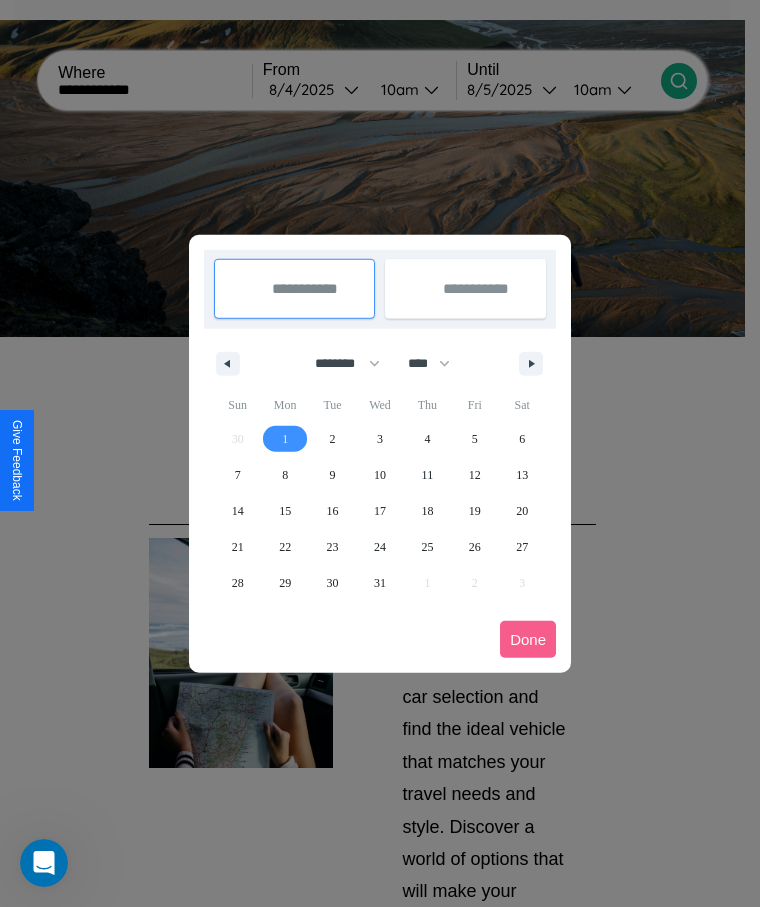 click on "1" at bounding box center (285, 439) 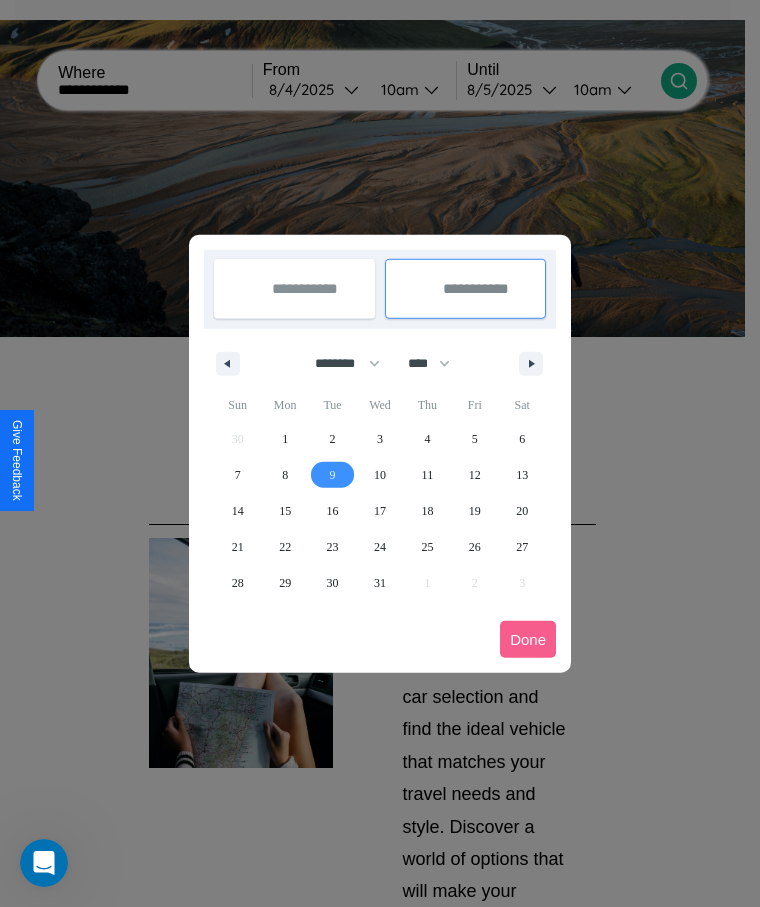 click on "9" at bounding box center [333, 475] 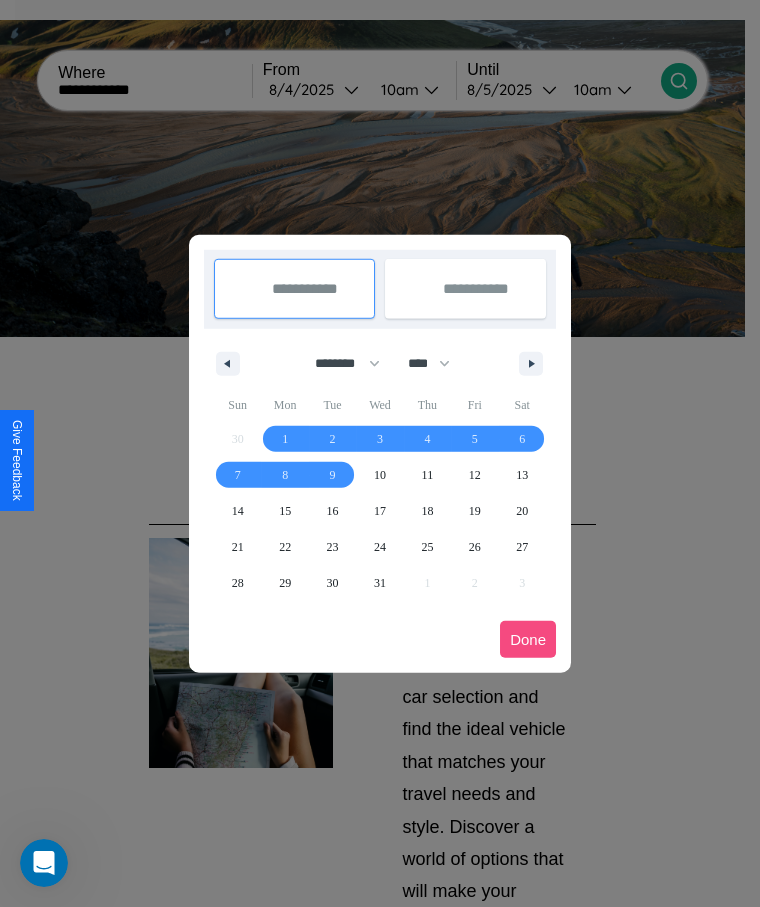 click on "Done" at bounding box center [528, 639] 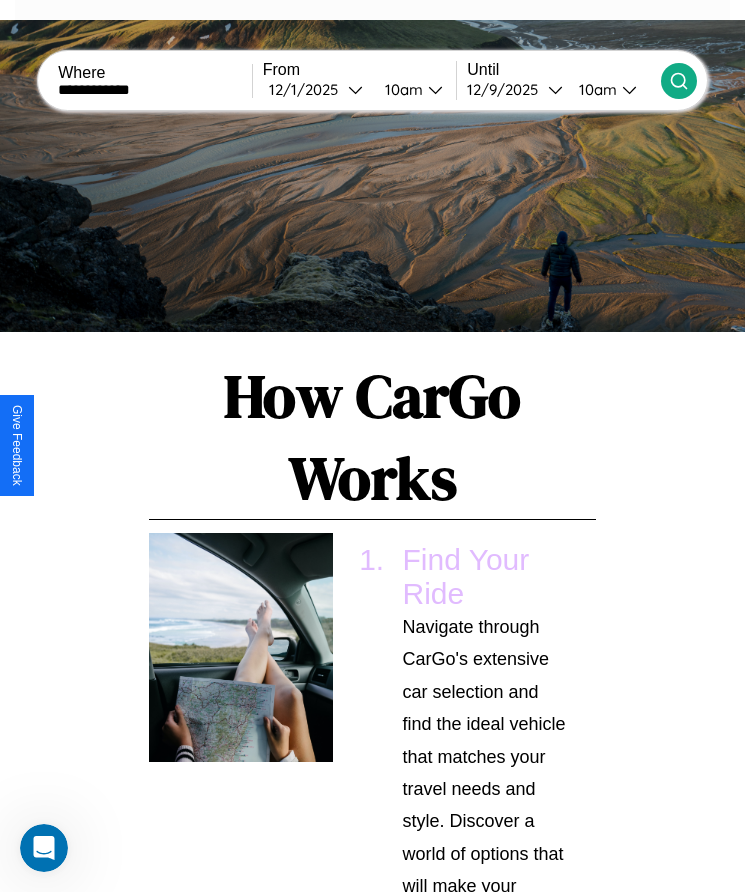 click on "10am" at bounding box center (595, 89) 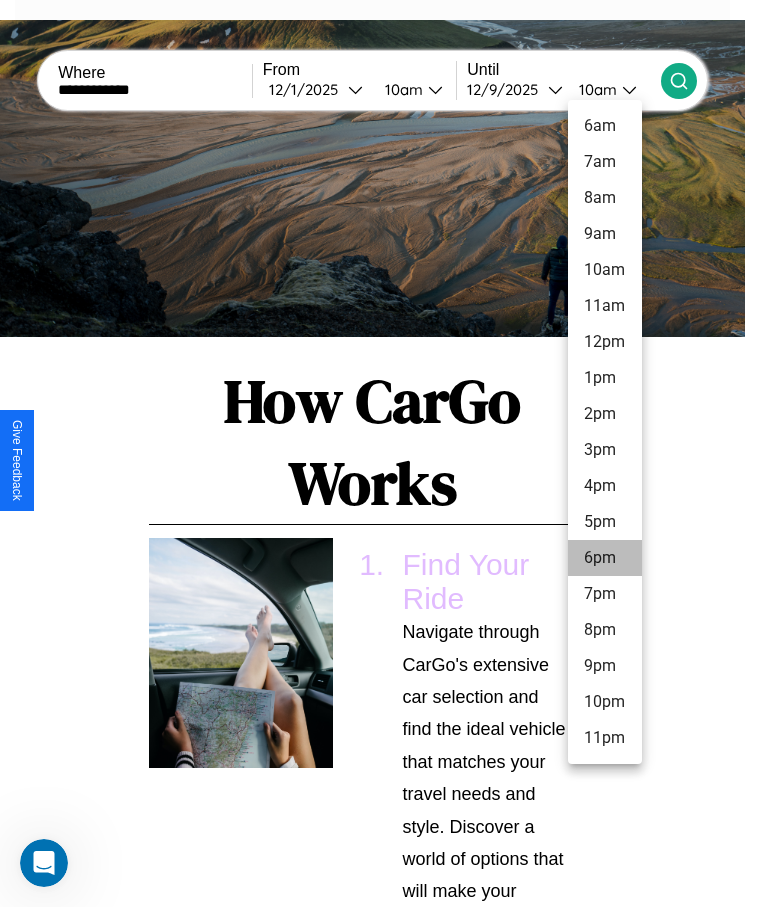 click on "6pm" at bounding box center [605, 558] 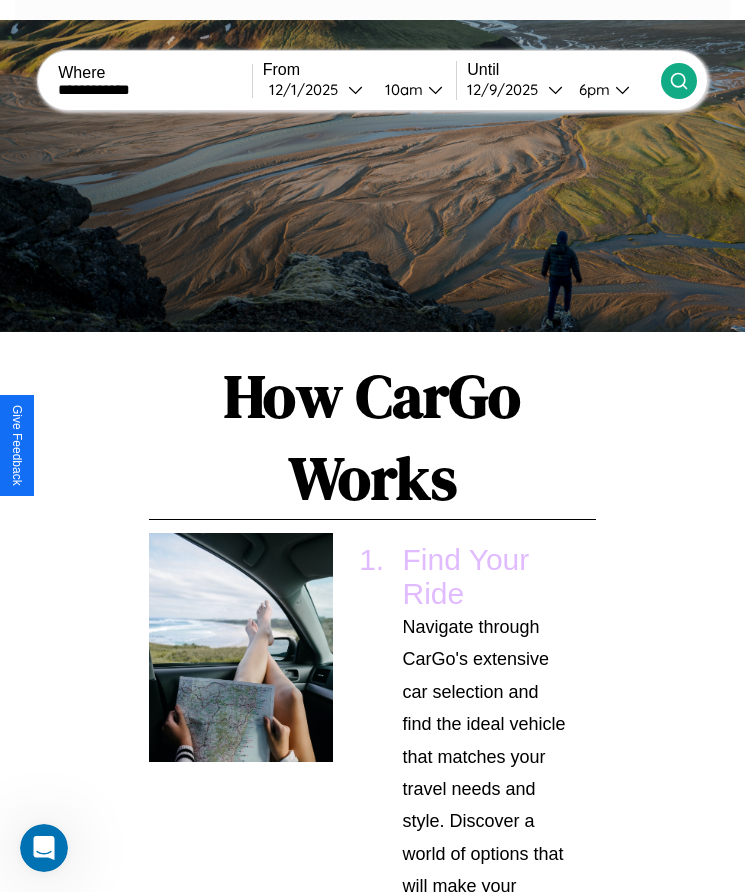 click 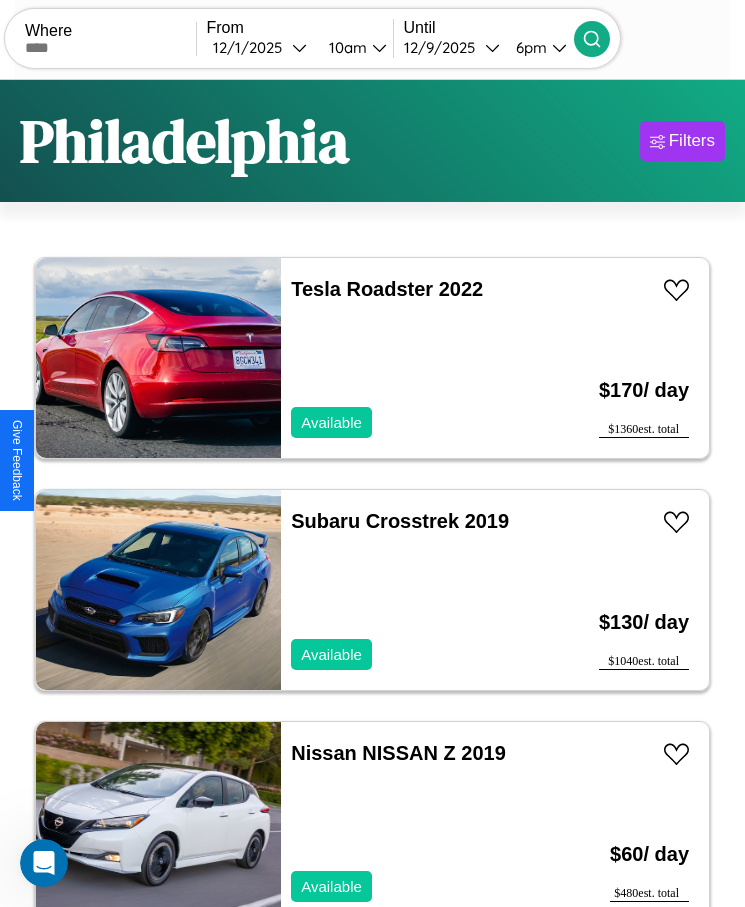scroll, scrollTop: 50, scrollLeft: 0, axis: vertical 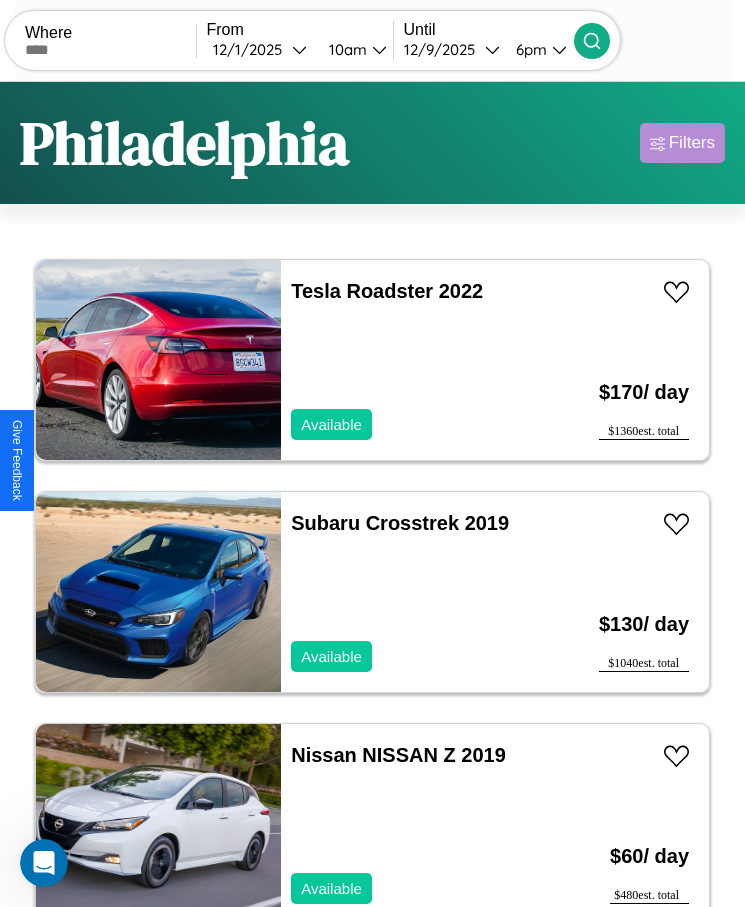 click on "Filters" at bounding box center (692, 143) 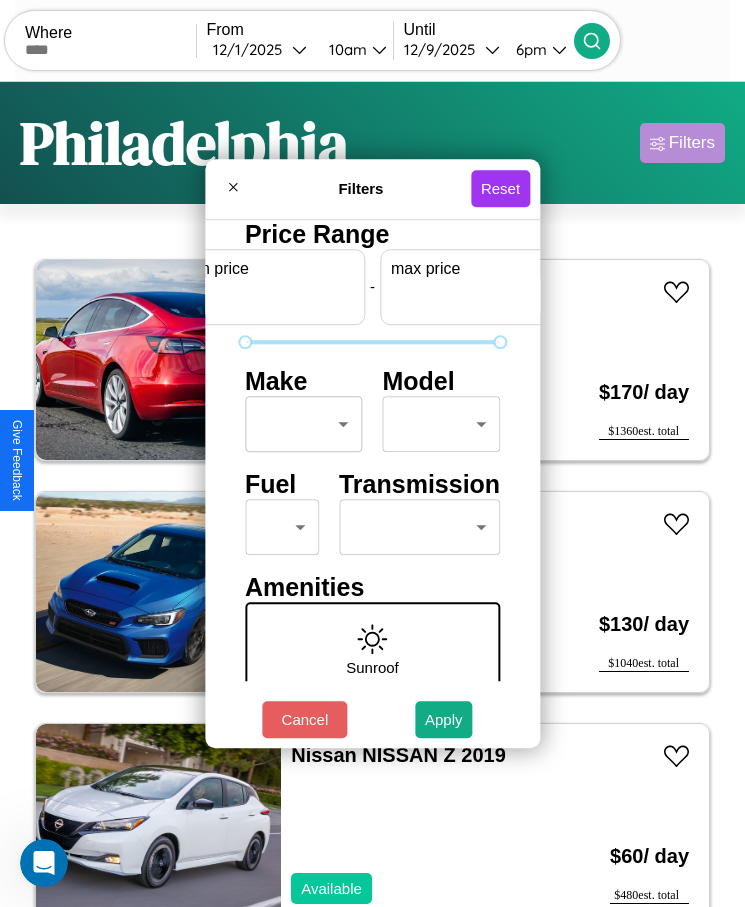 scroll, scrollTop: 0, scrollLeft: 74, axis: horizontal 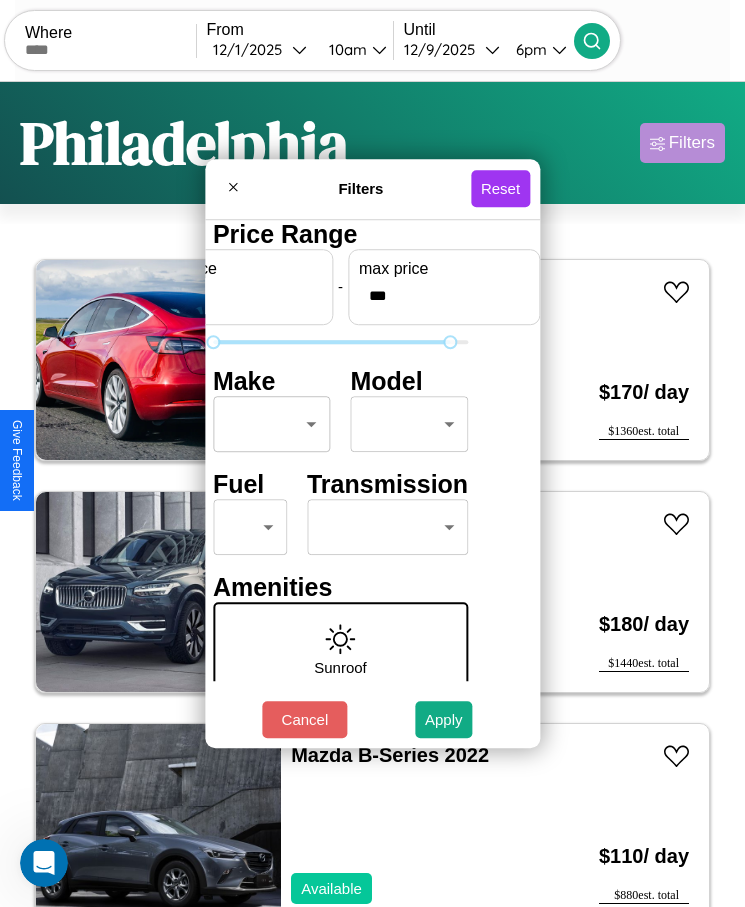 type on "***" 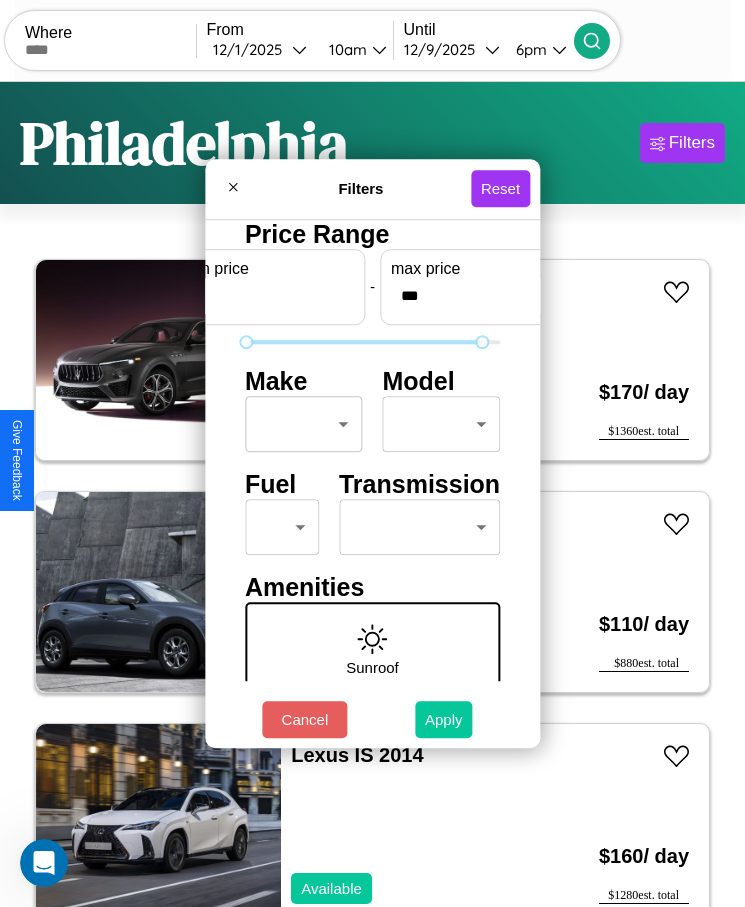 type on "*" 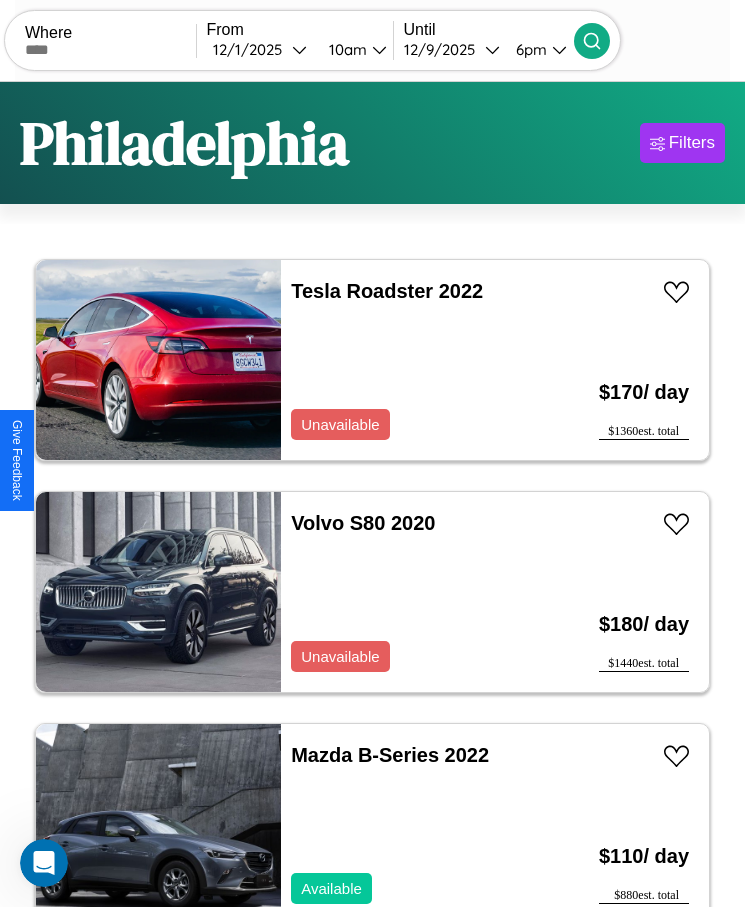 scroll, scrollTop: 50, scrollLeft: 0, axis: vertical 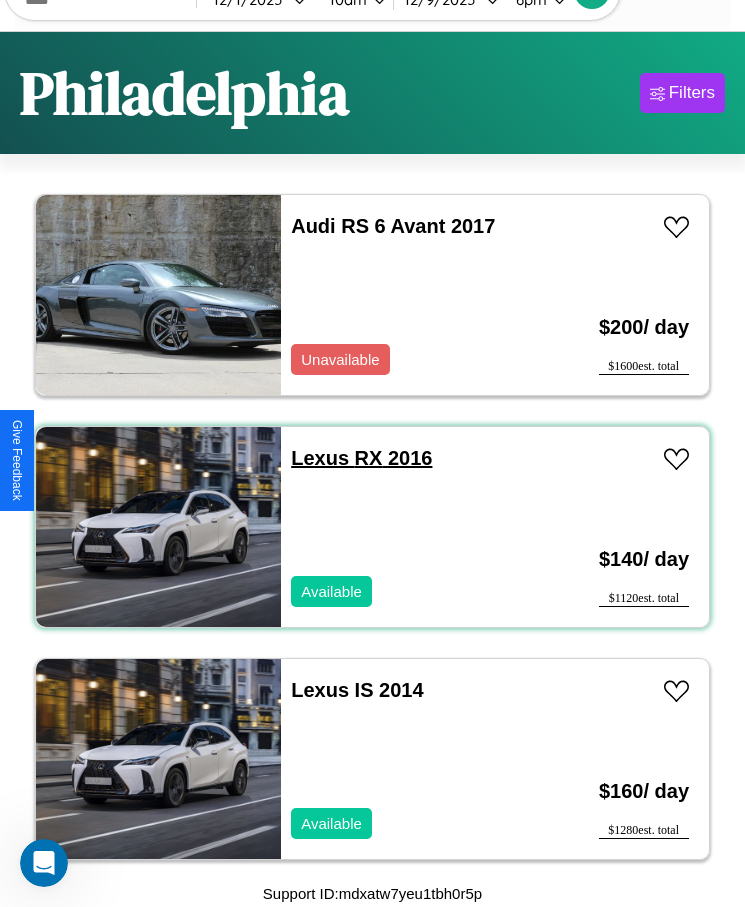click on "Lexus   RX   2016" at bounding box center (361, 458) 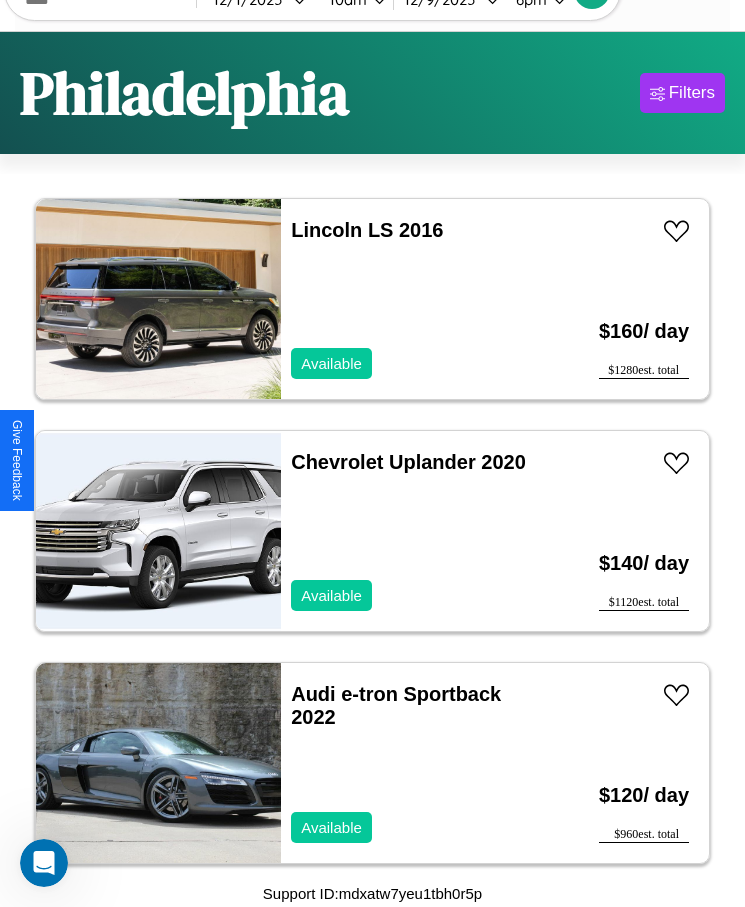scroll, scrollTop: 2335, scrollLeft: 0, axis: vertical 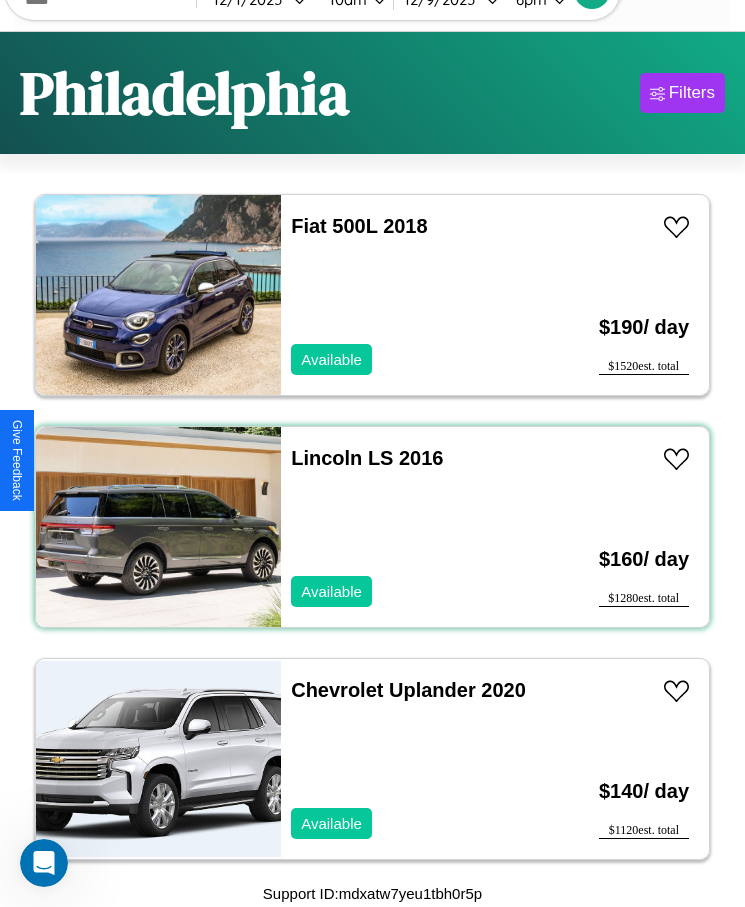 click on "Lincoln   LS   2016 Available" at bounding box center (413, 527) 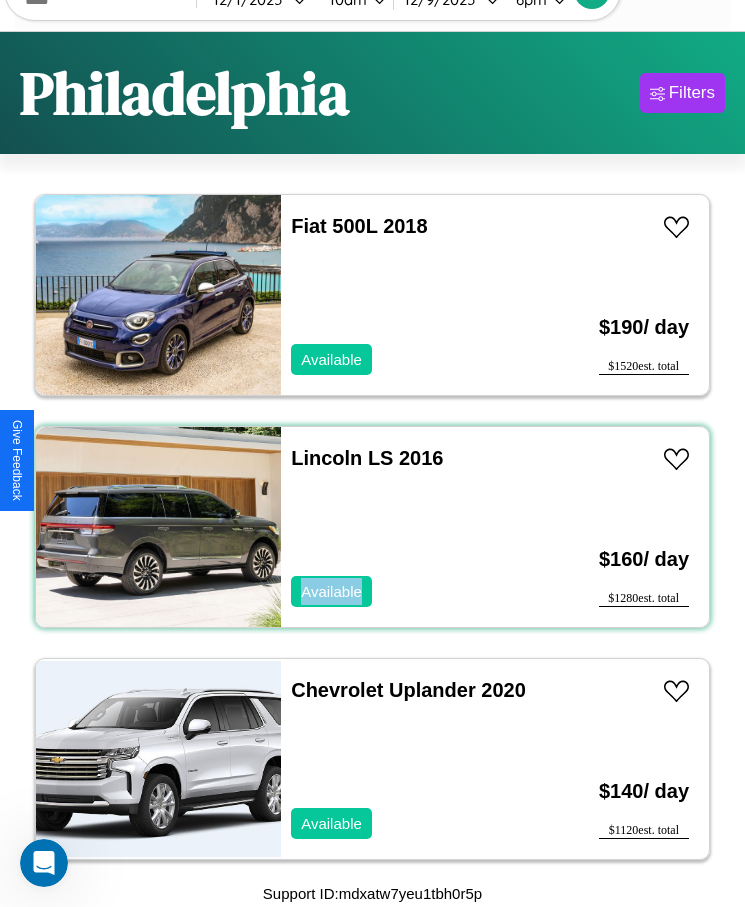 click on "Lincoln   LS   2016 Available" at bounding box center (413, 527) 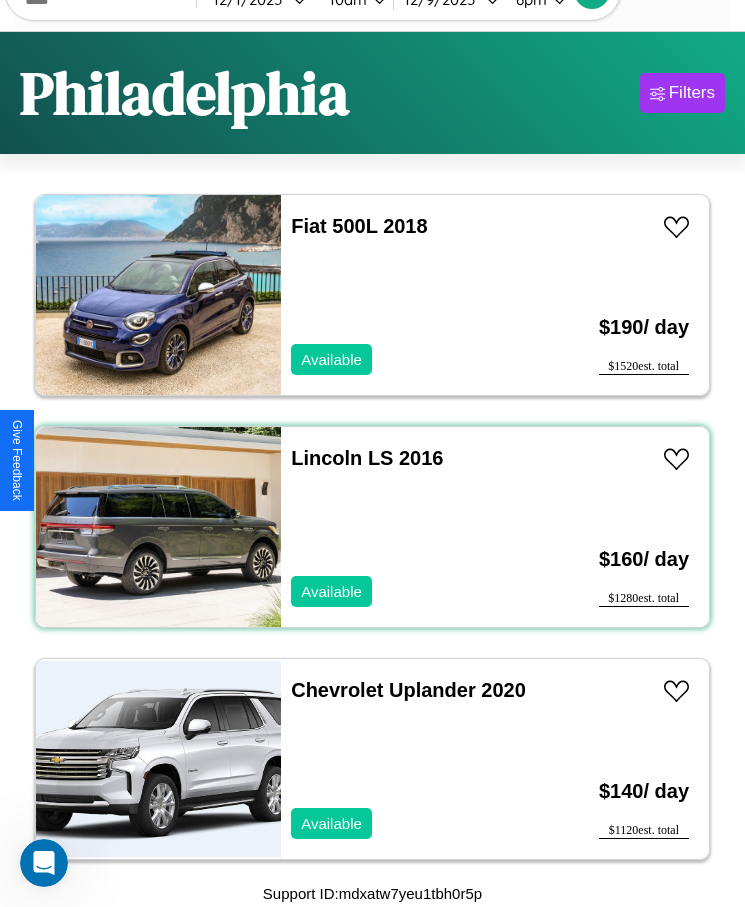 click on "Lincoln   LS   2016 Available" at bounding box center [413, 527] 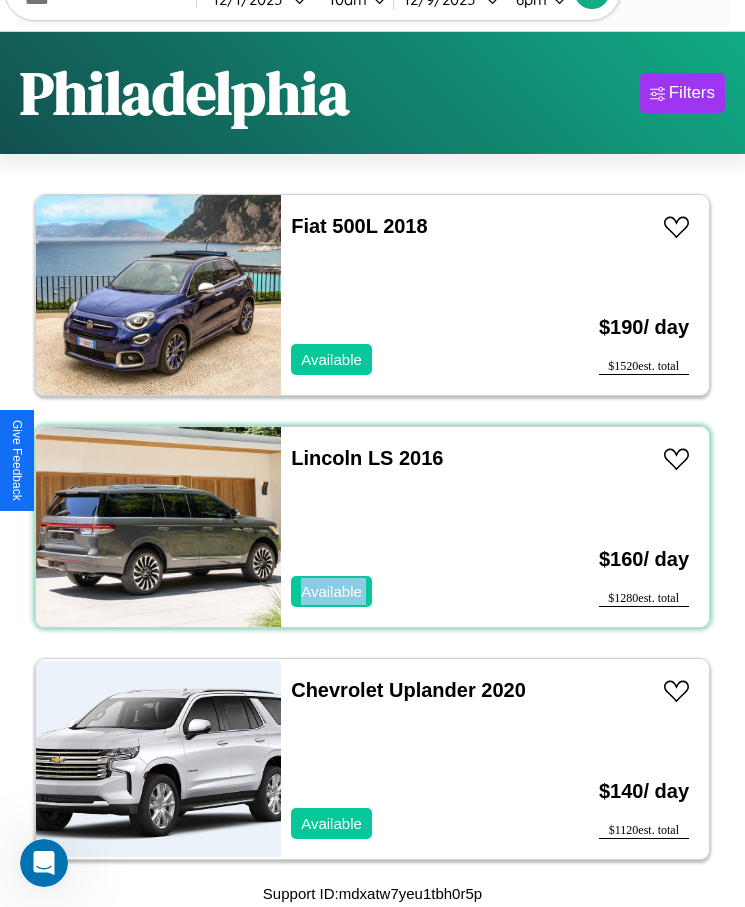 click on "Lincoln   LS   2016 Available" at bounding box center [413, 527] 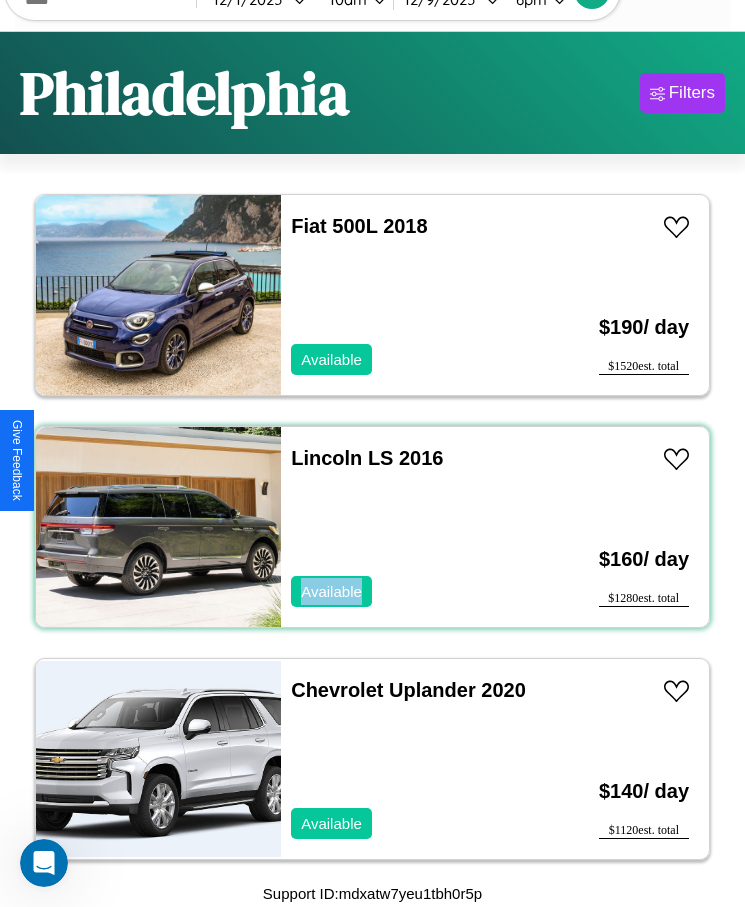click on "Lincoln   LS   2016 Available" at bounding box center [413, 527] 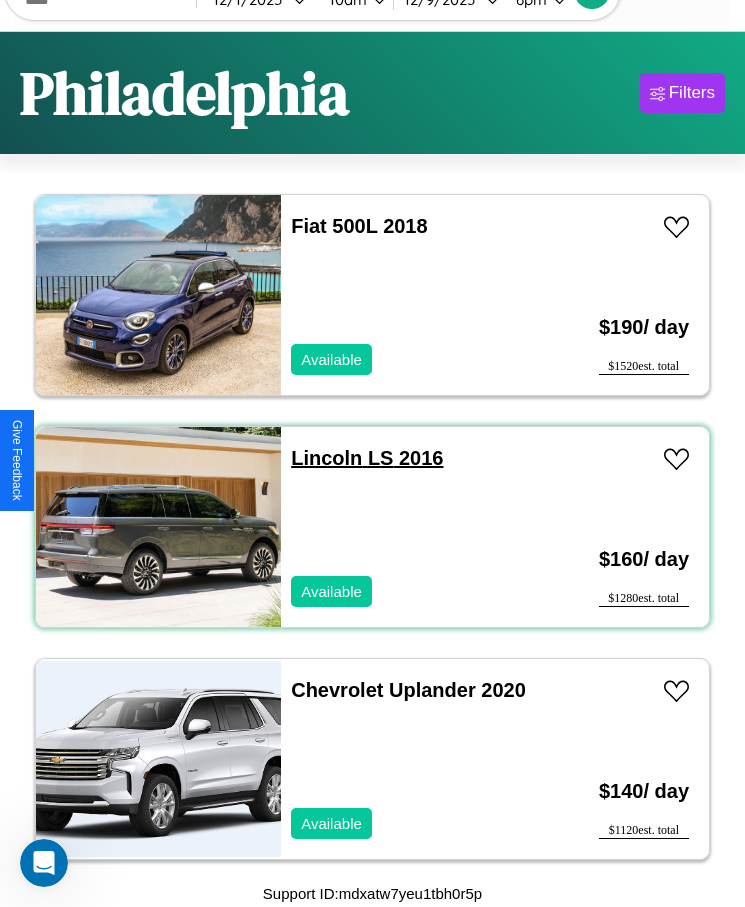 click on "Lincoln   LS   2016" at bounding box center [367, 458] 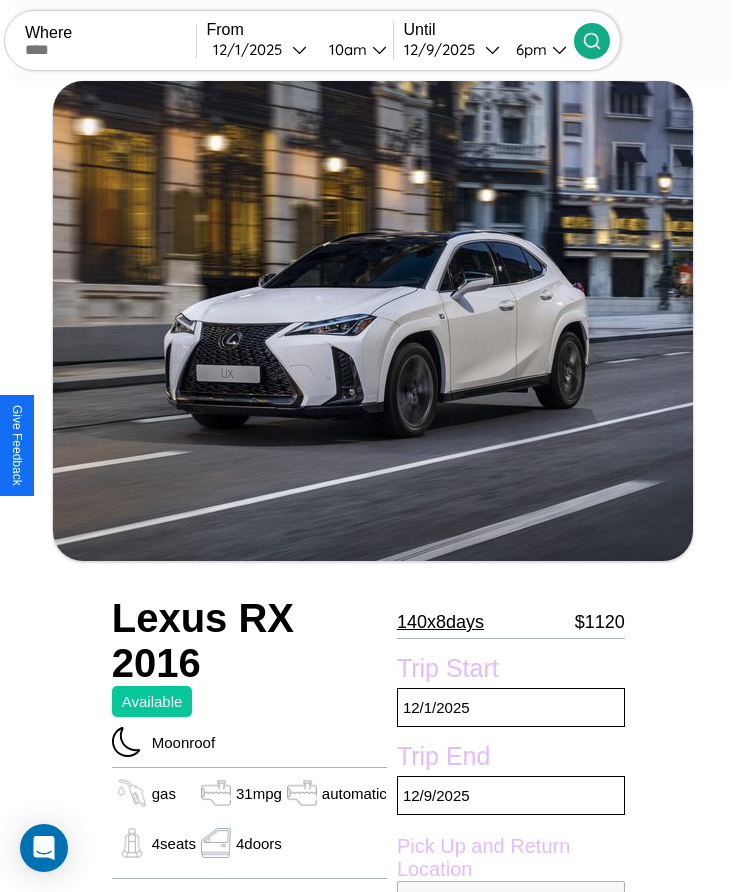 scroll, scrollTop: 889, scrollLeft: 0, axis: vertical 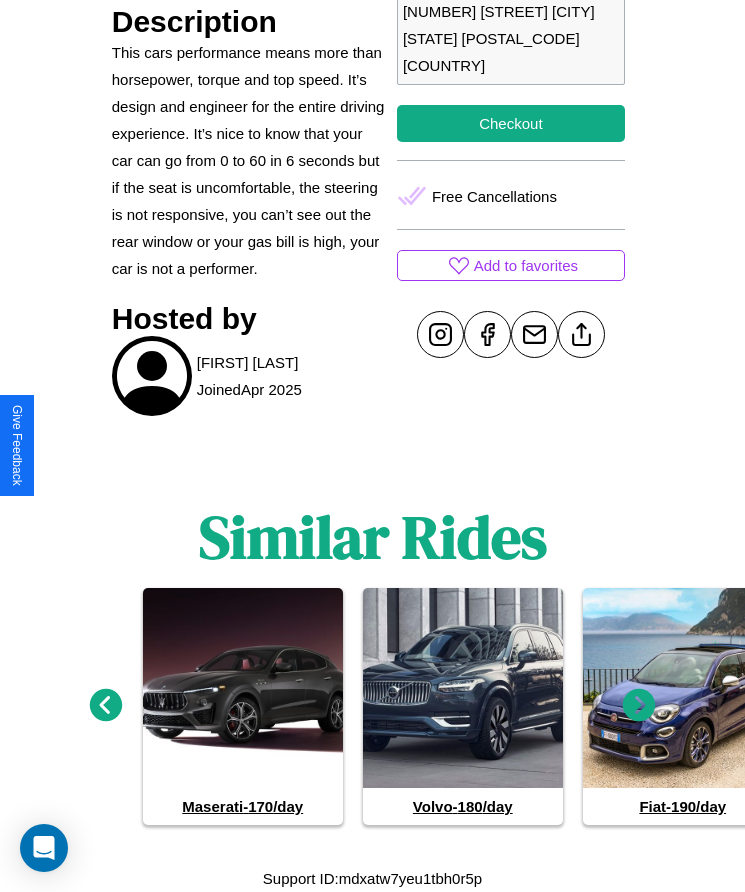 click 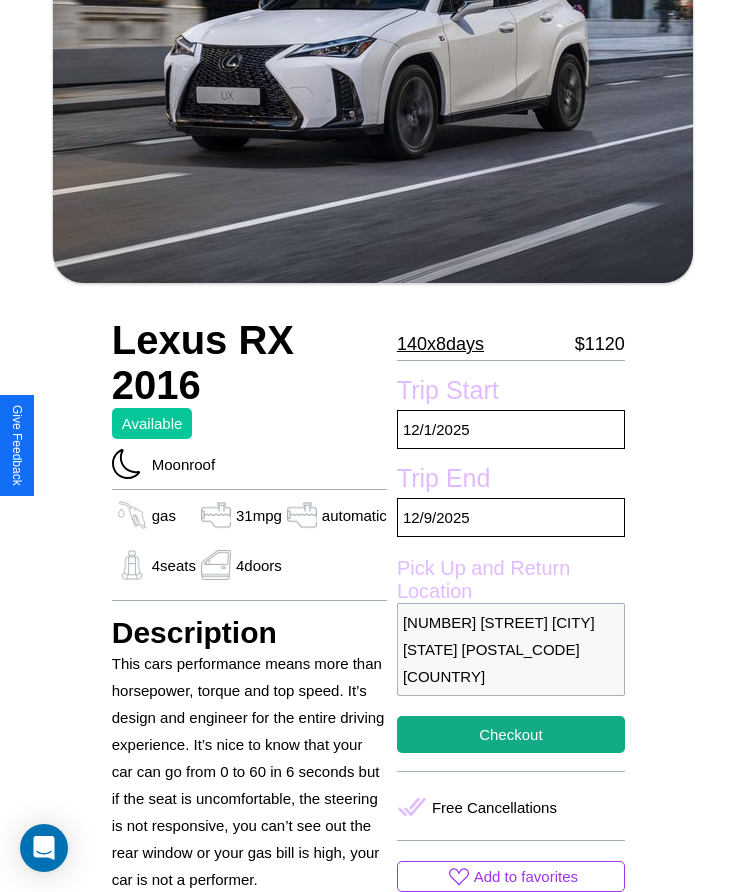 scroll, scrollTop: 195, scrollLeft: 0, axis: vertical 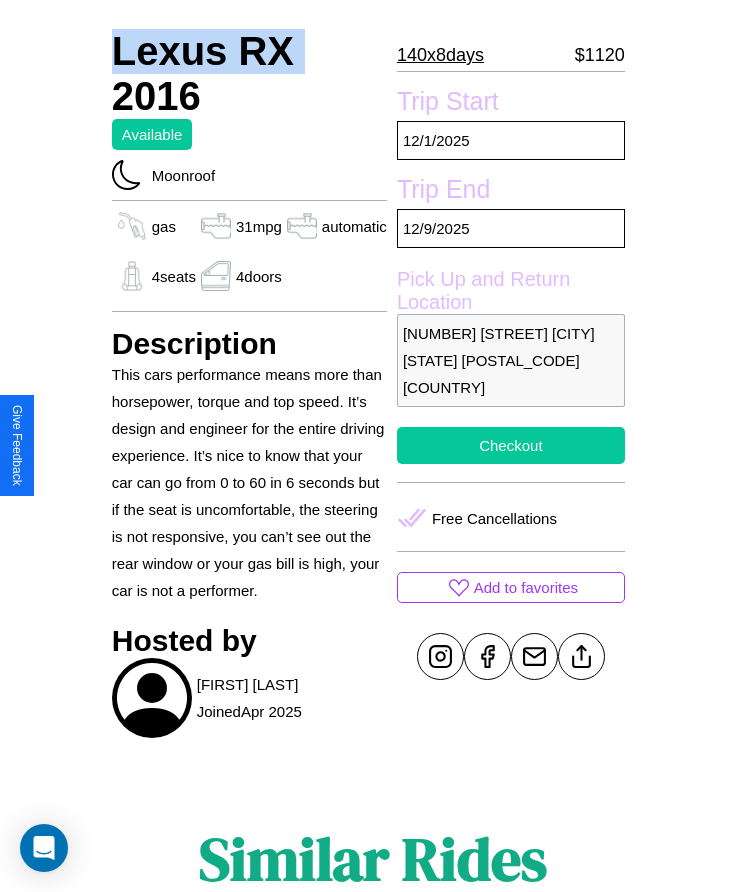 click on "Checkout" at bounding box center [511, 445] 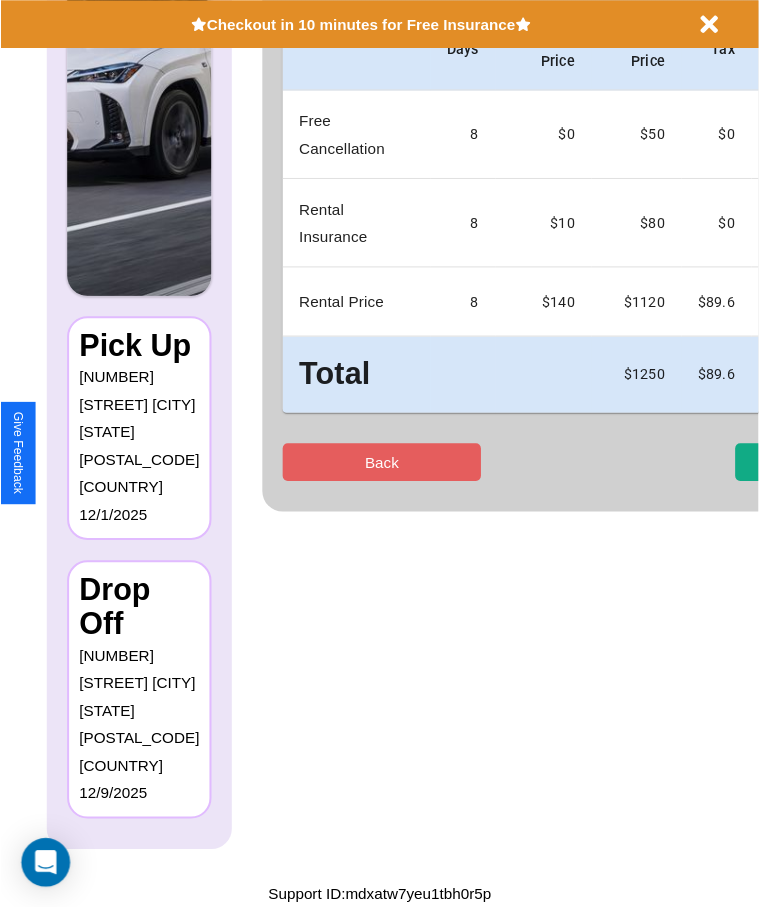 scroll, scrollTop: 0, scrollLeft: 0, axis: both 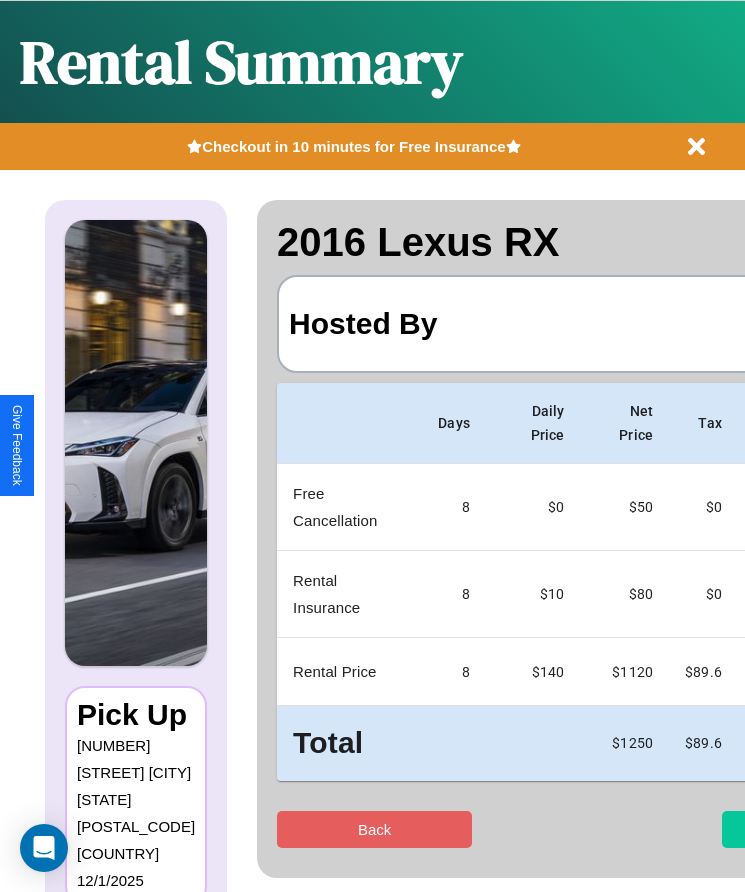 click on "Checkout" at bounding box center (819, 829) 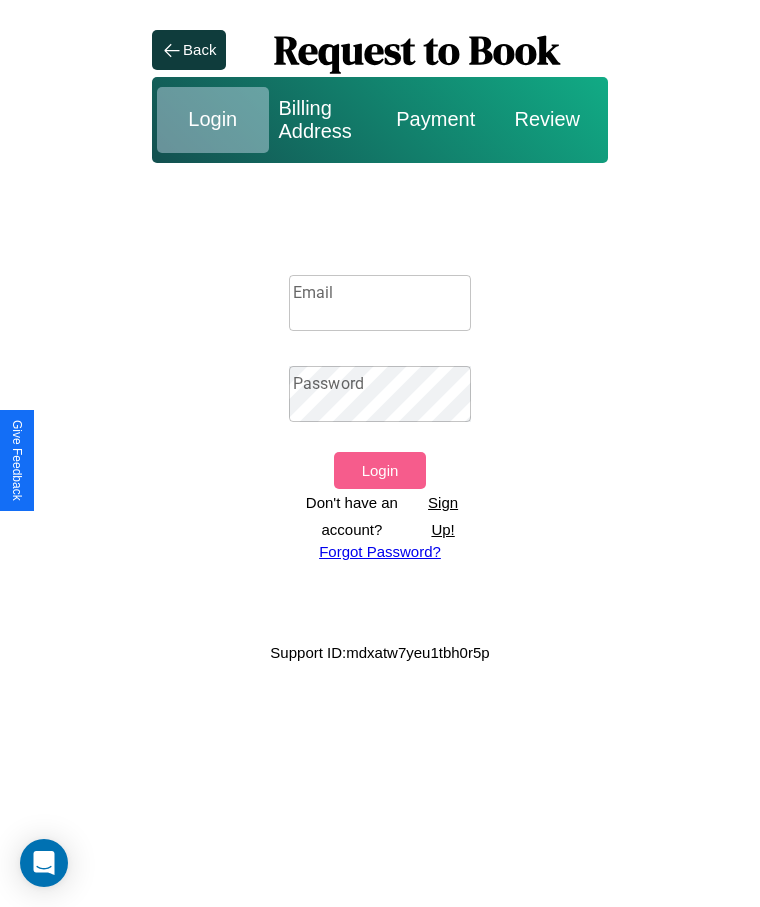click on "Sign Up!" at bounding box center [443, 516] 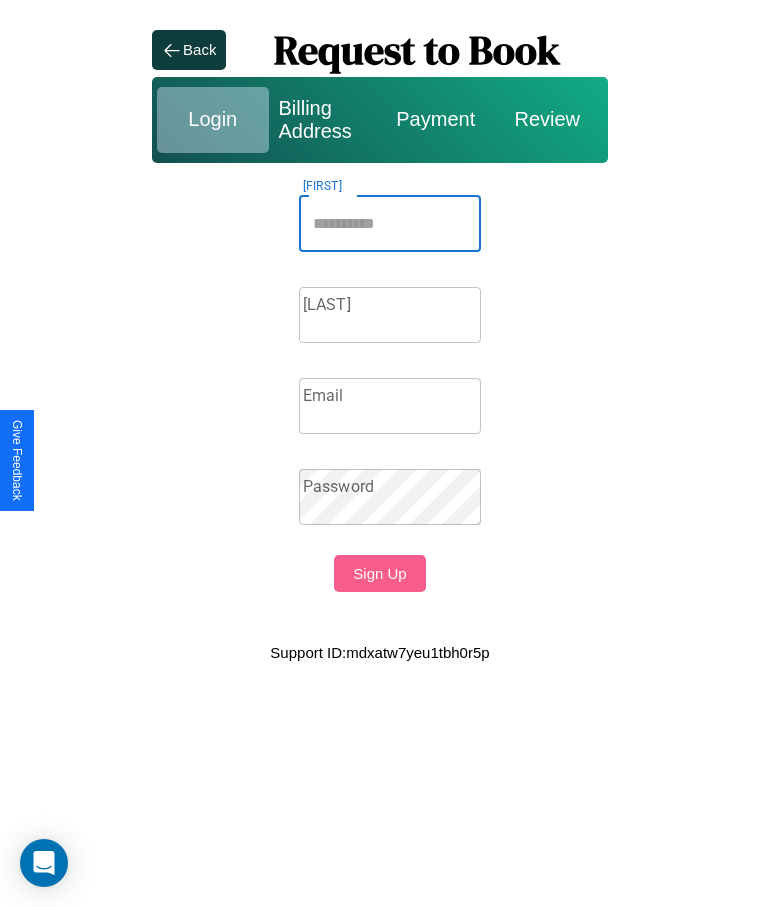 click on "Firstname" at bounding box center [390, 224] 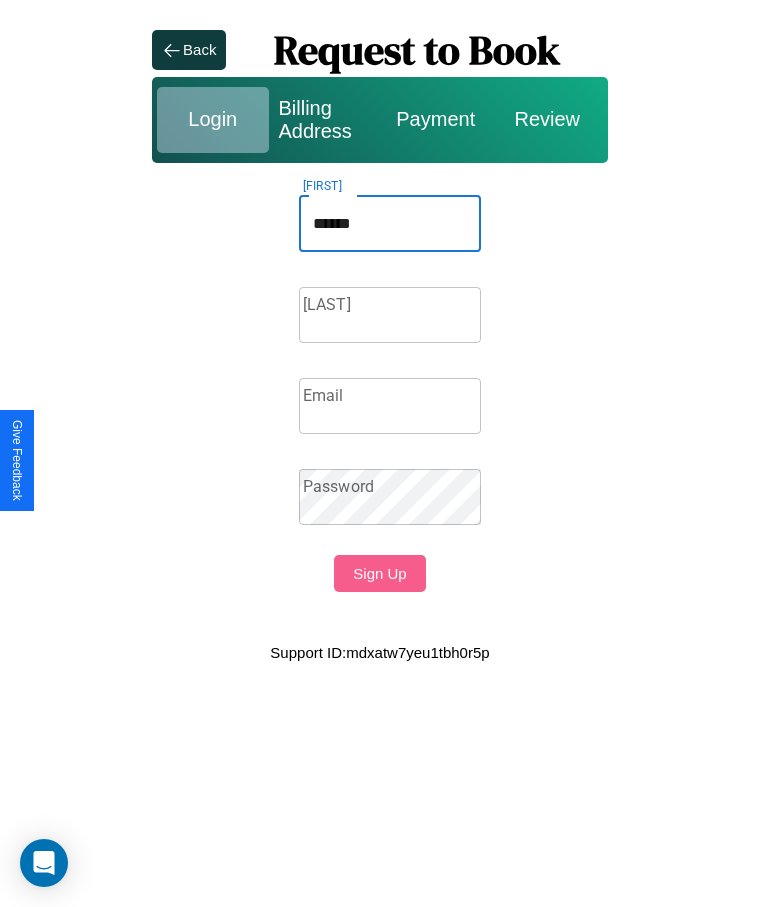 type on "******" 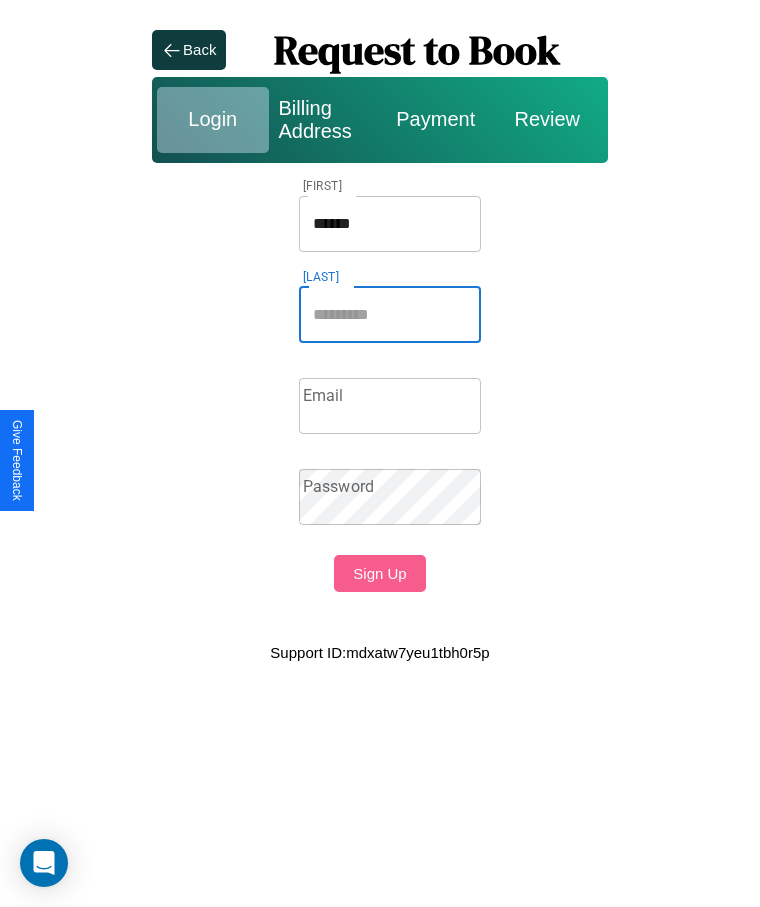 click on "Lastname" at bounding box center (390, 315) 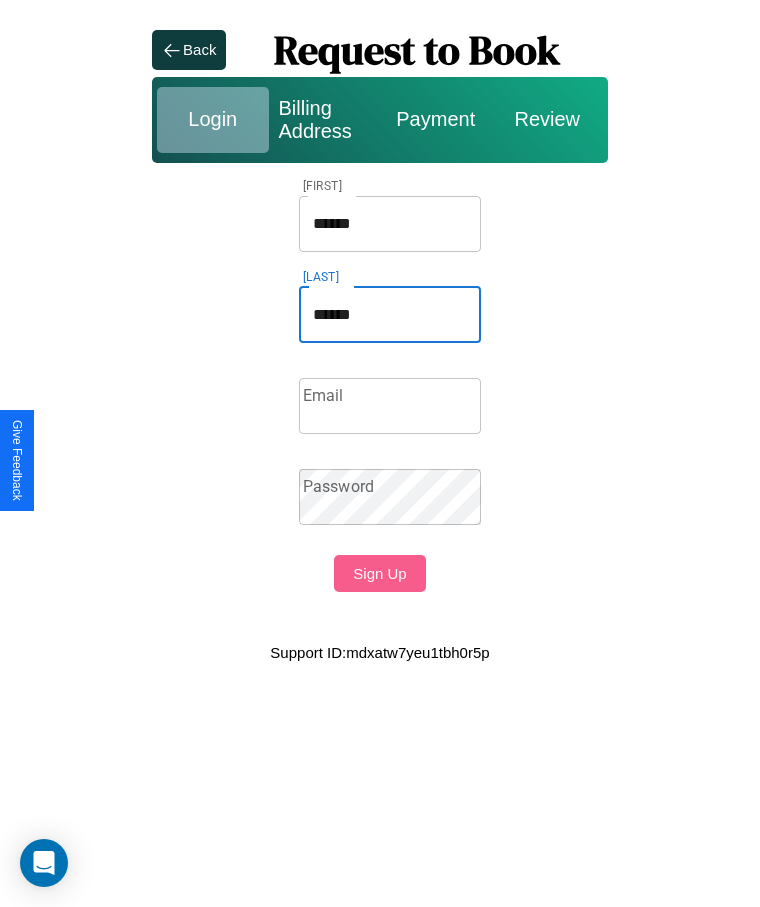 type on "******" 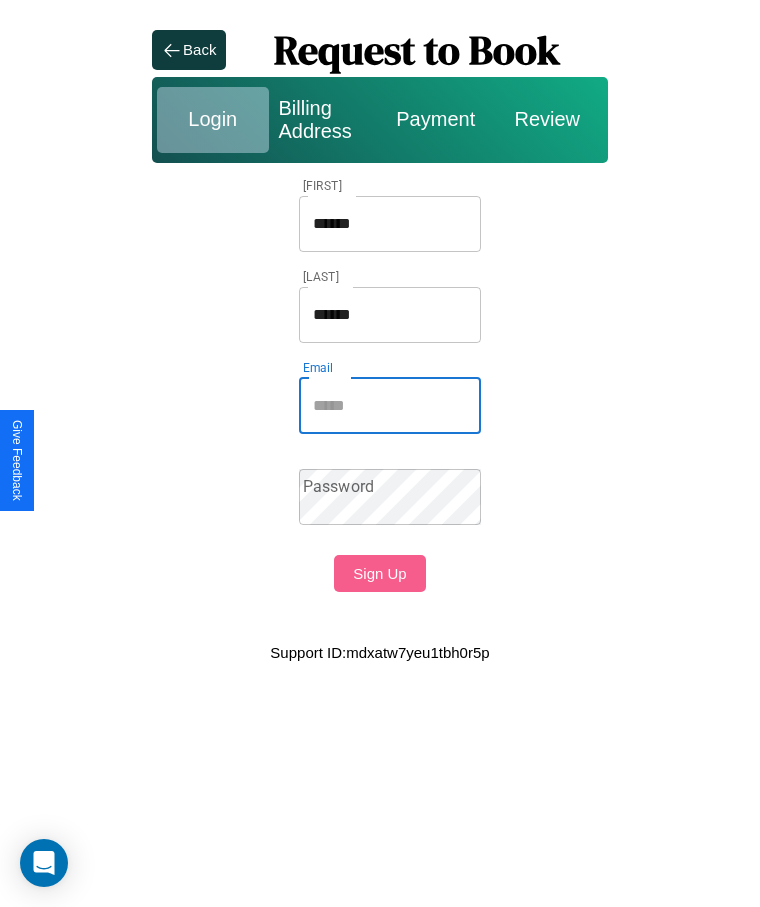 click on "Email" at bounding box center (390, 406) 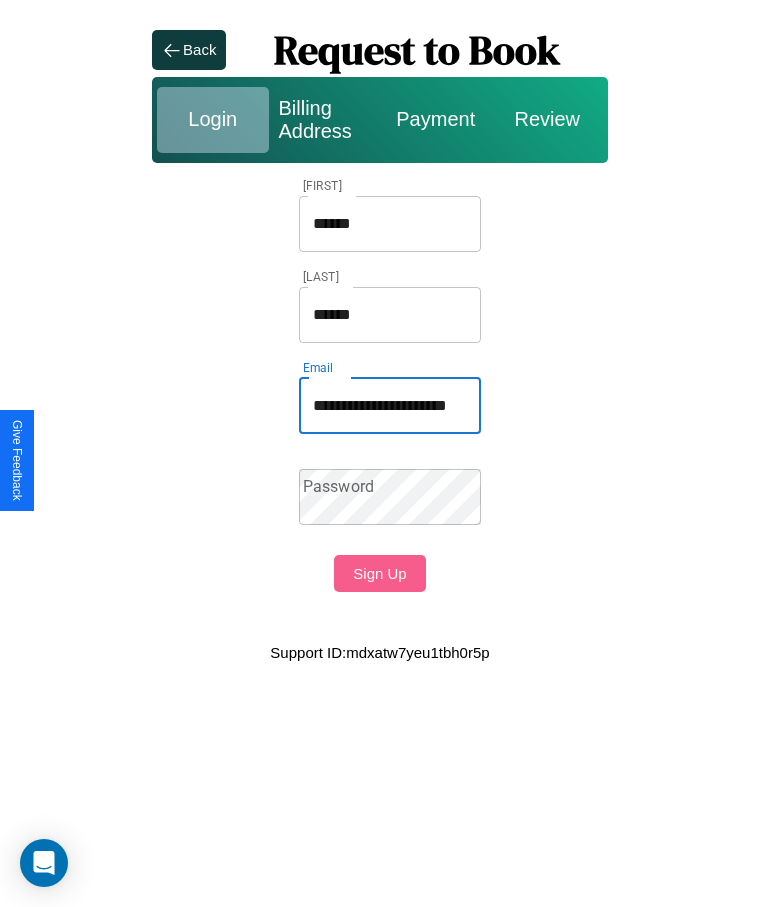 scroll, scrollTop: 0, scrollLeft: 41, axis: horizontal 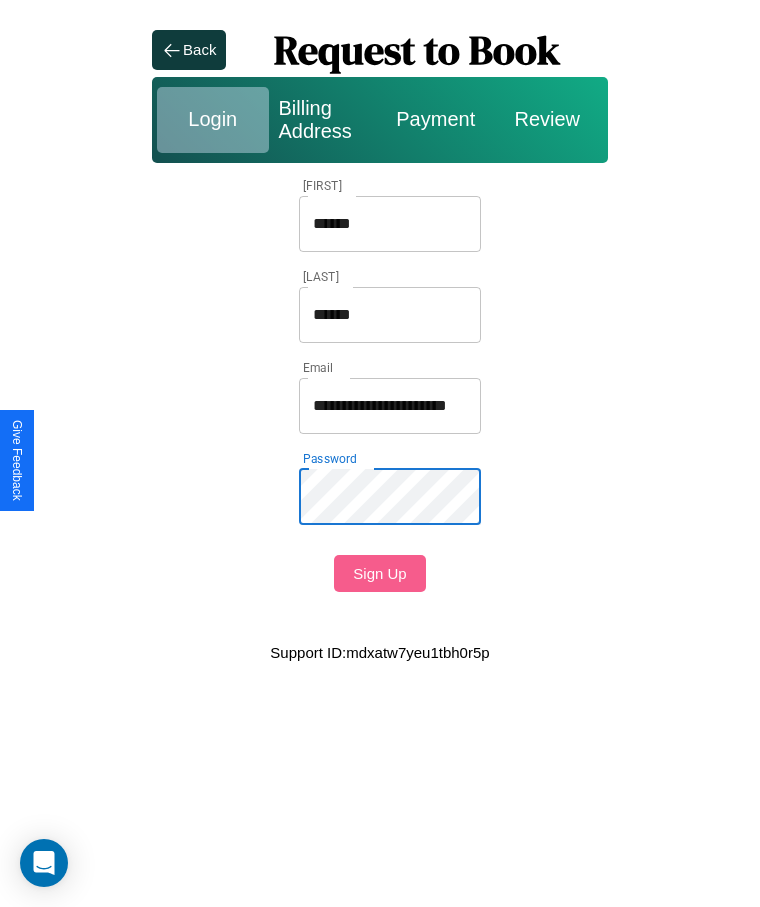 click on "Sign Up" at bounding box center [379, 573] 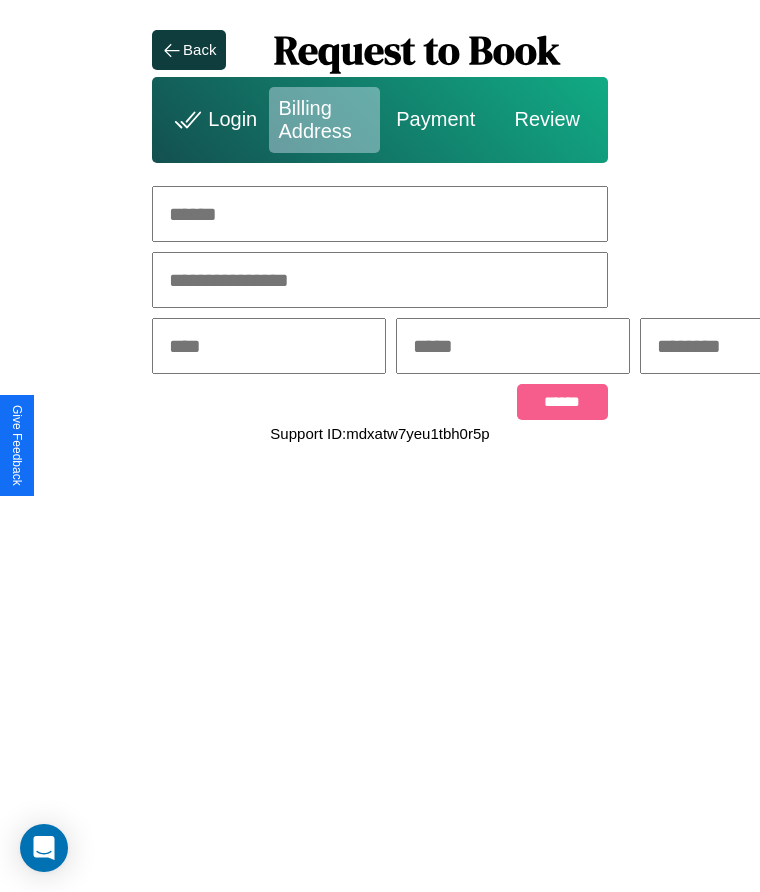 click at bounding box center (380, 214) 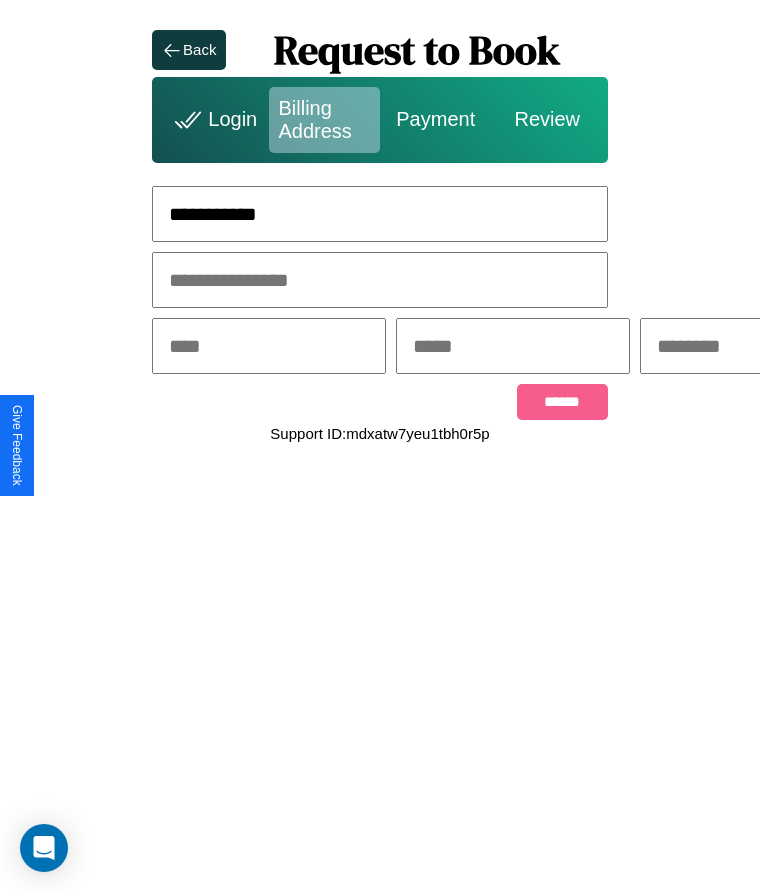 type on "**********" 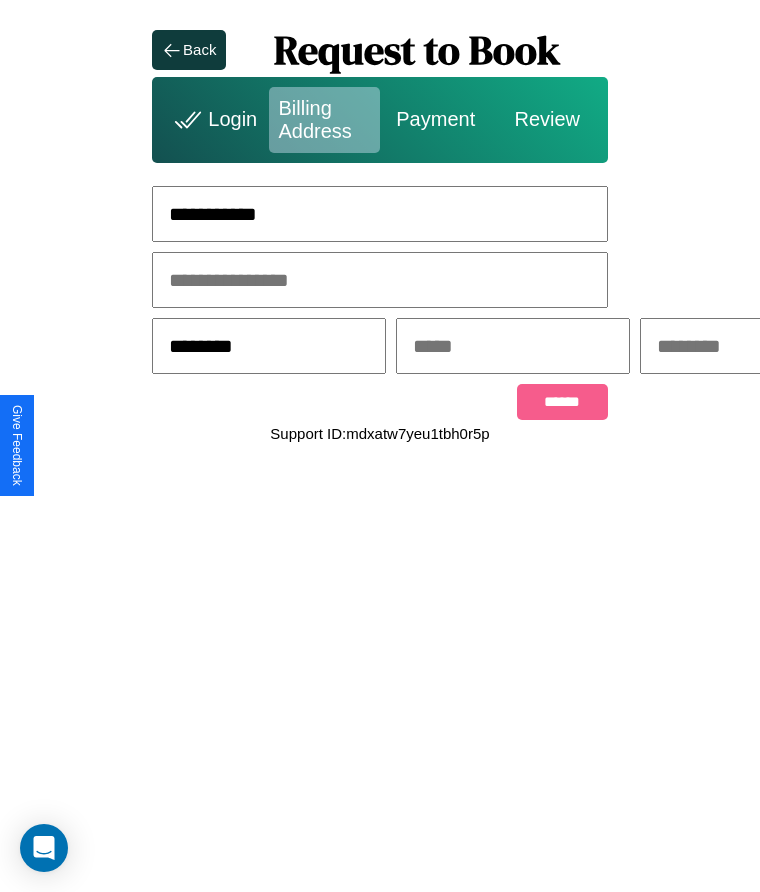 type on "********" 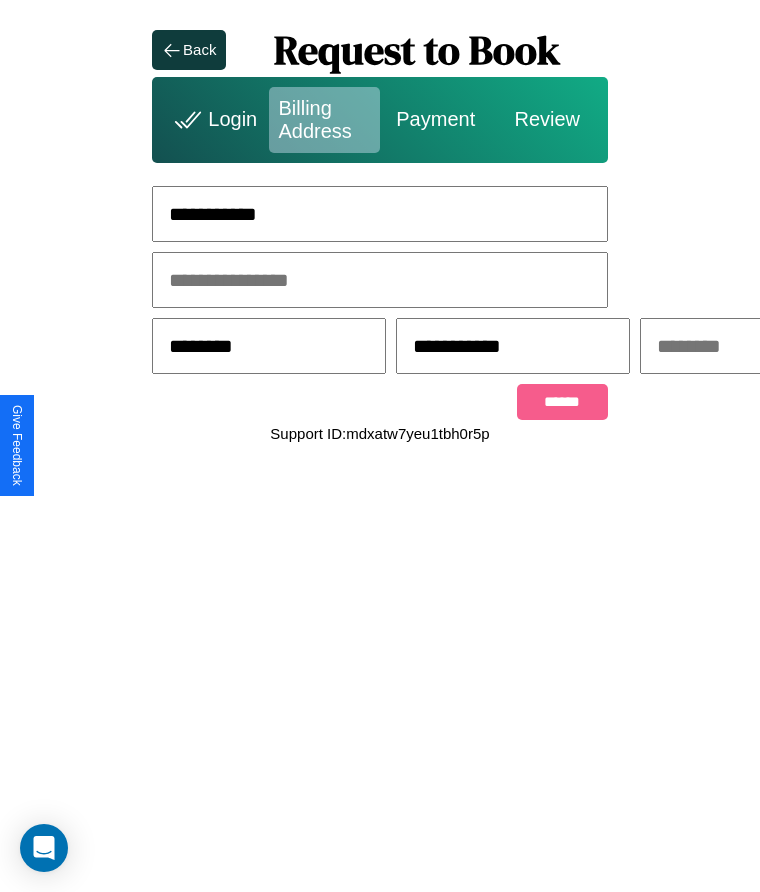 scroll, scrollTop: 0, scrollLeft: 309, axis: horizontal 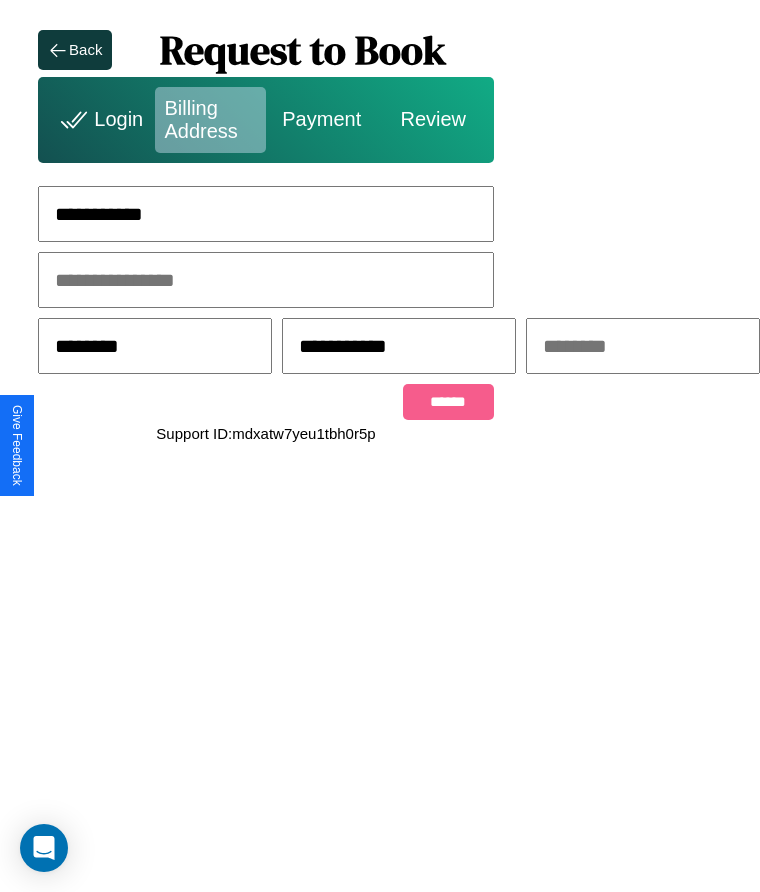 type on "**********" 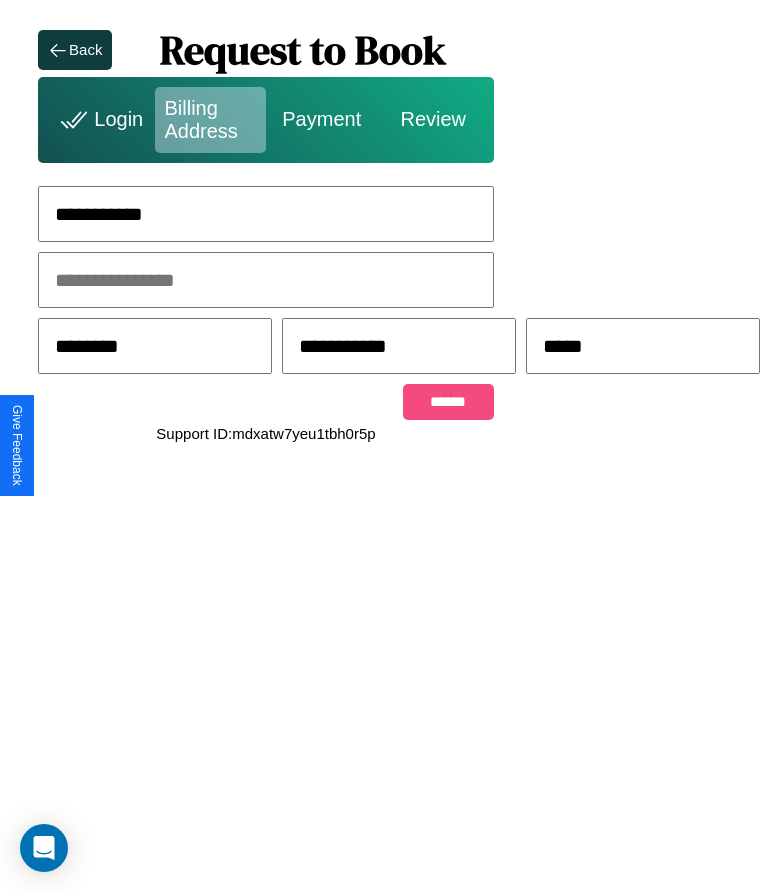 type on "*****" 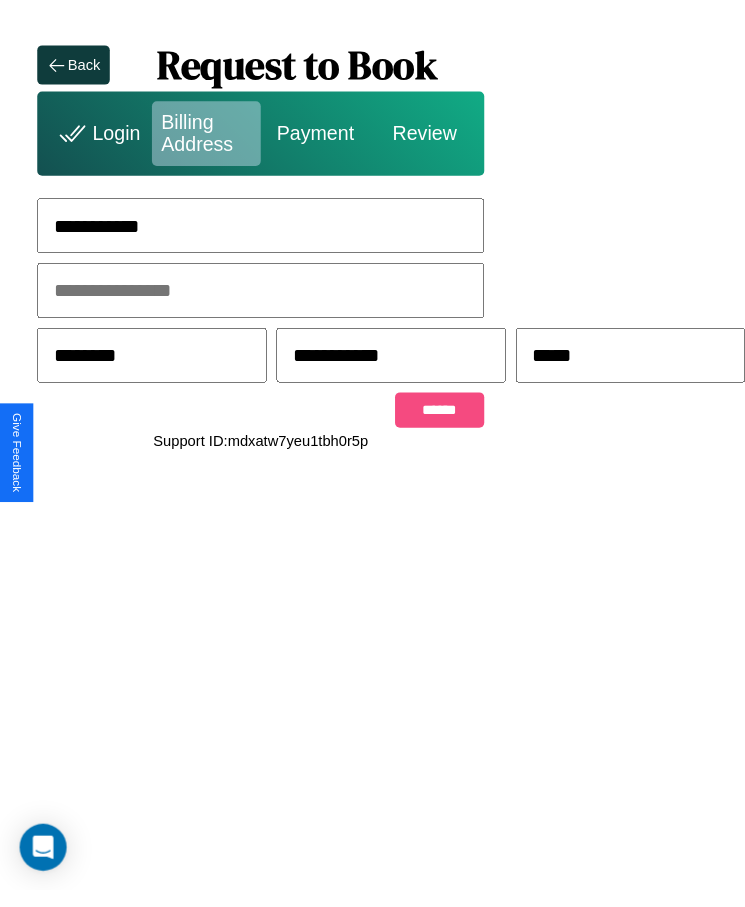 scroll, scrollTop: 0, scrollLeft: 0, axis: both 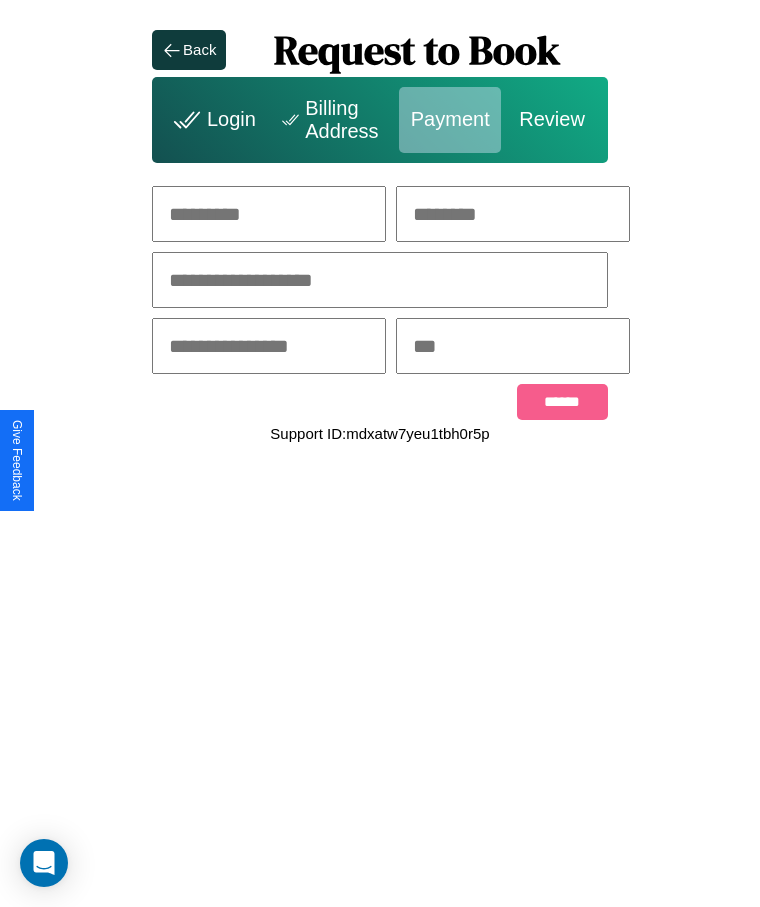 click at bounding box center (269, 214) 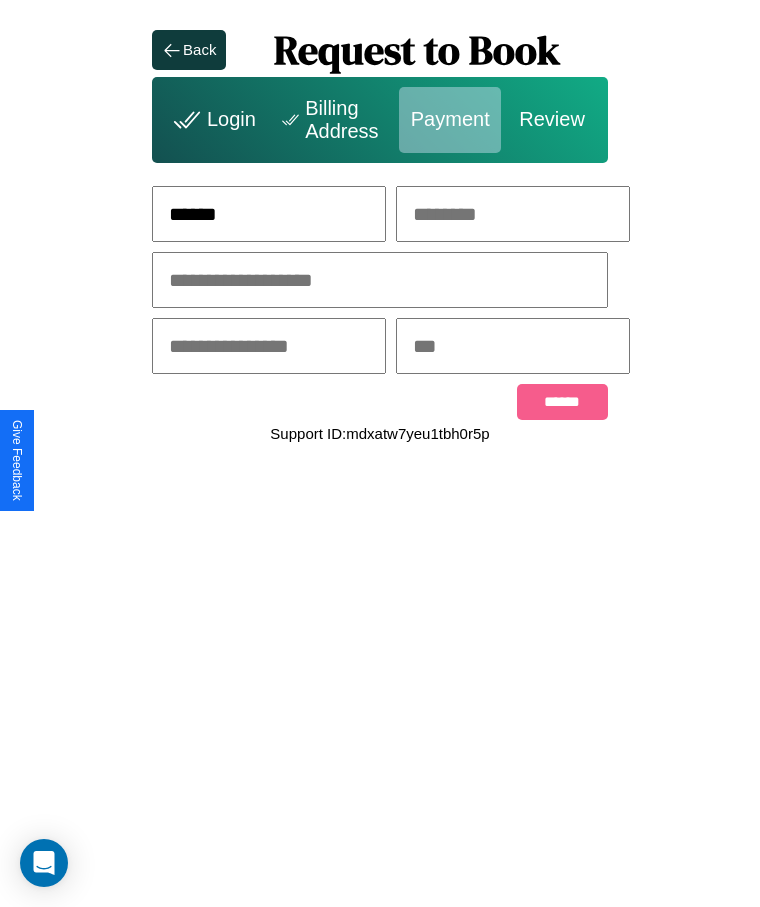 type on "******" 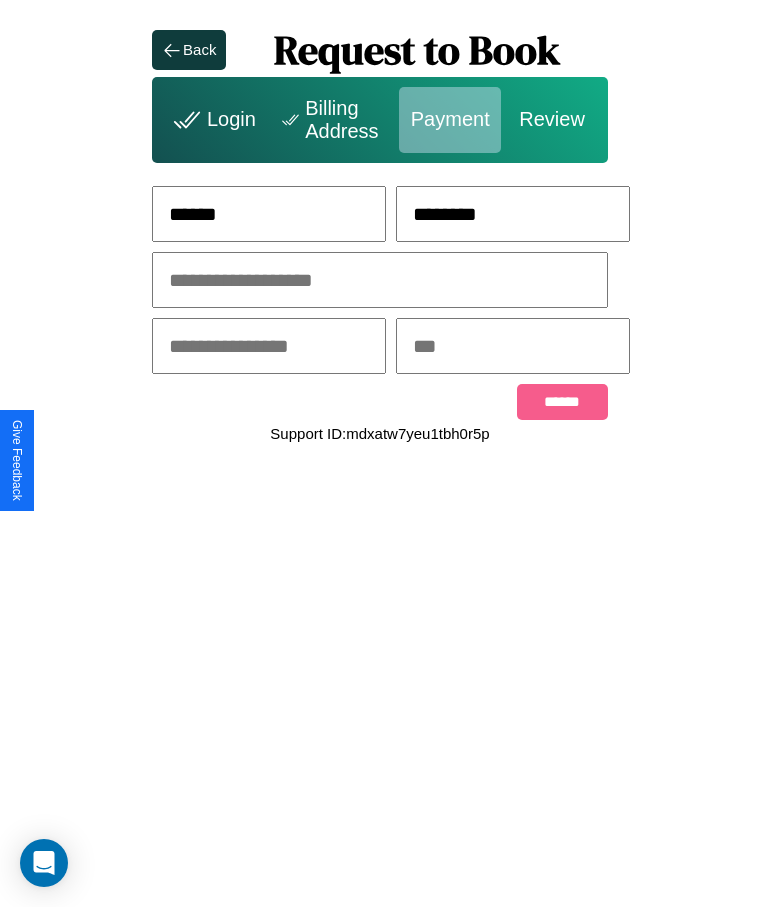 type on "********" 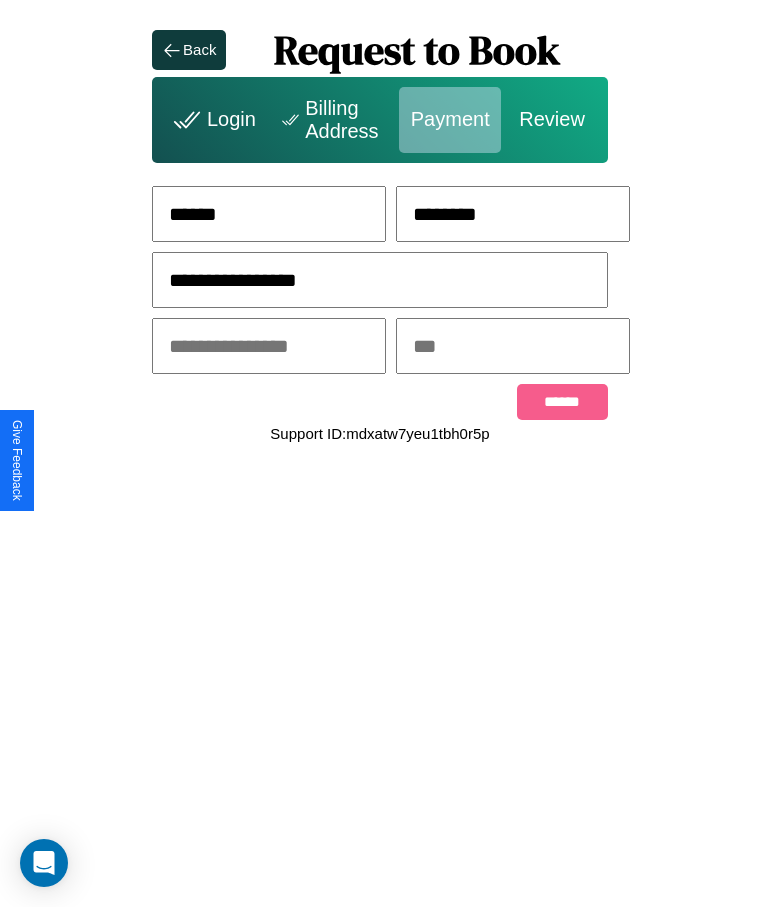 type on "**********" 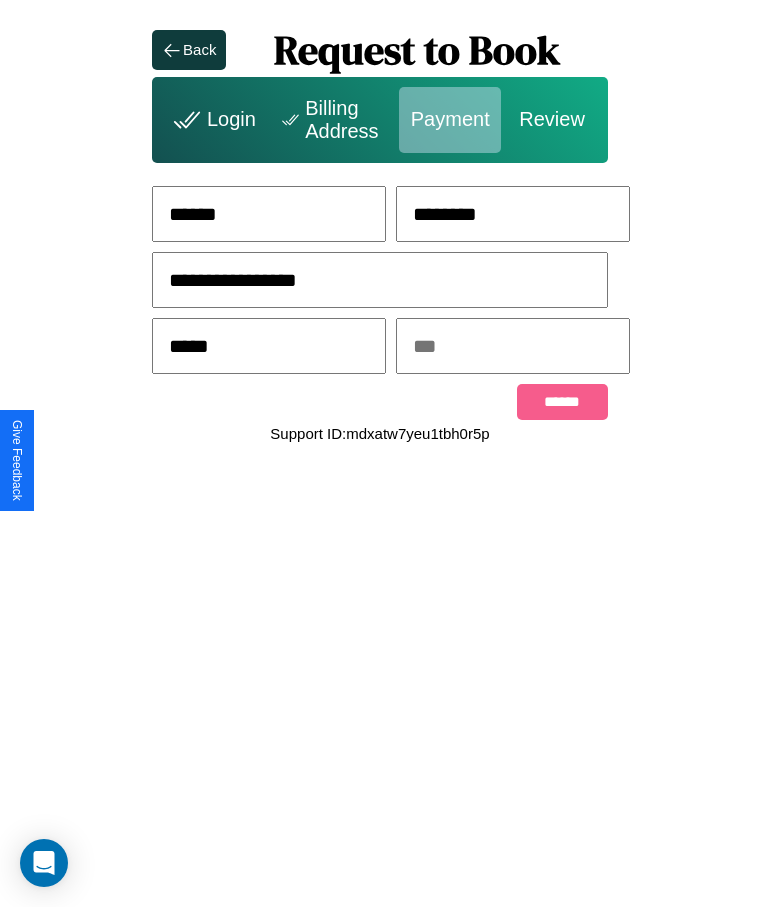 type on "*****" 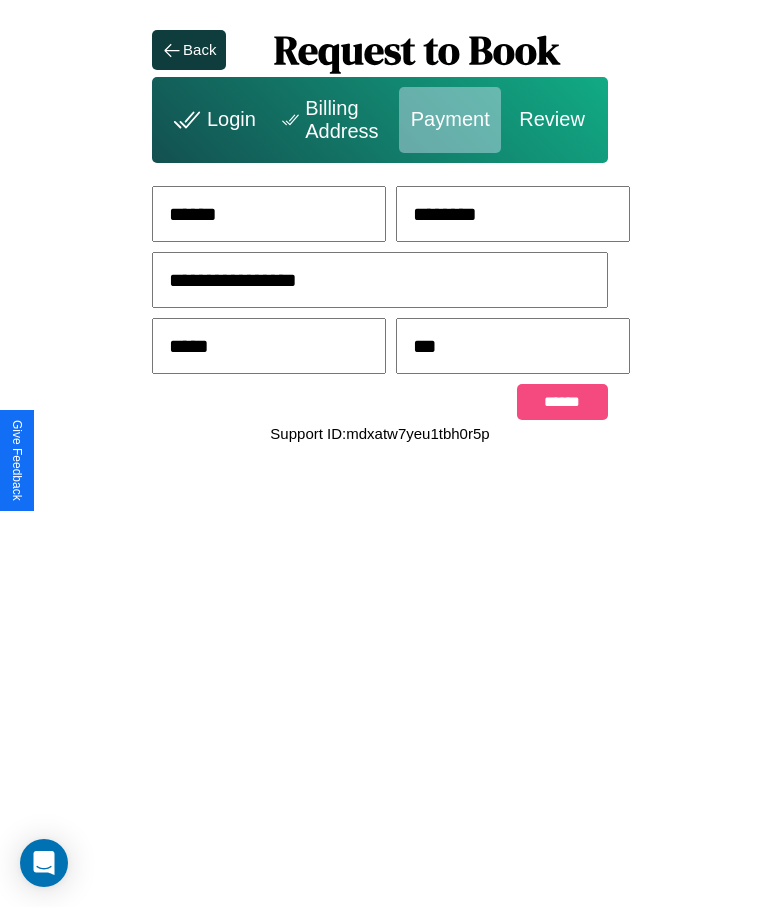 type on "***" 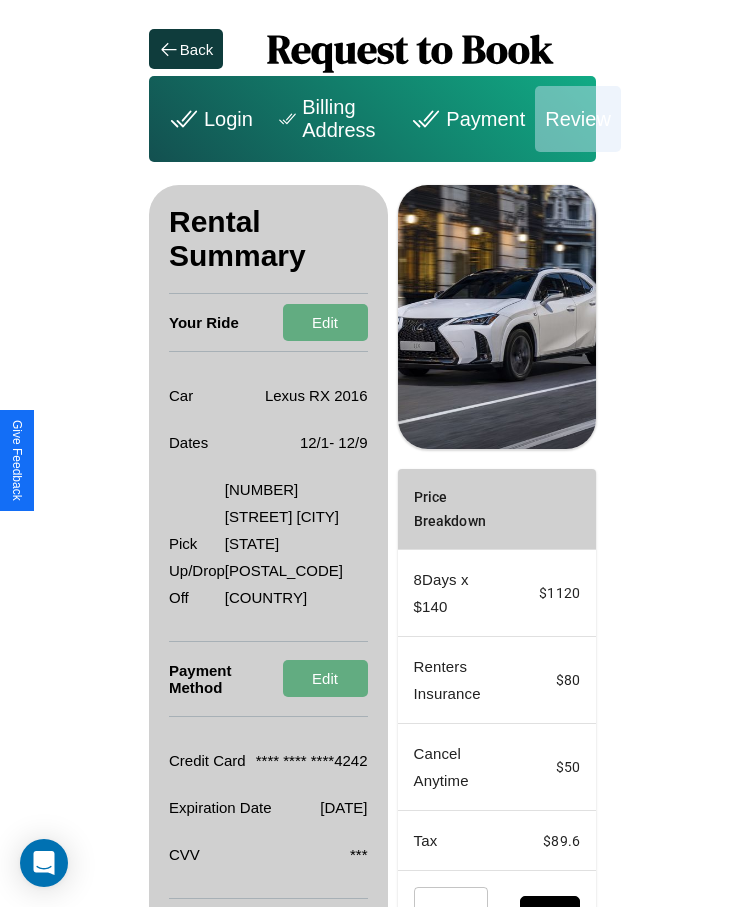 click on "Promo Code" at bounding box center [440, 915] 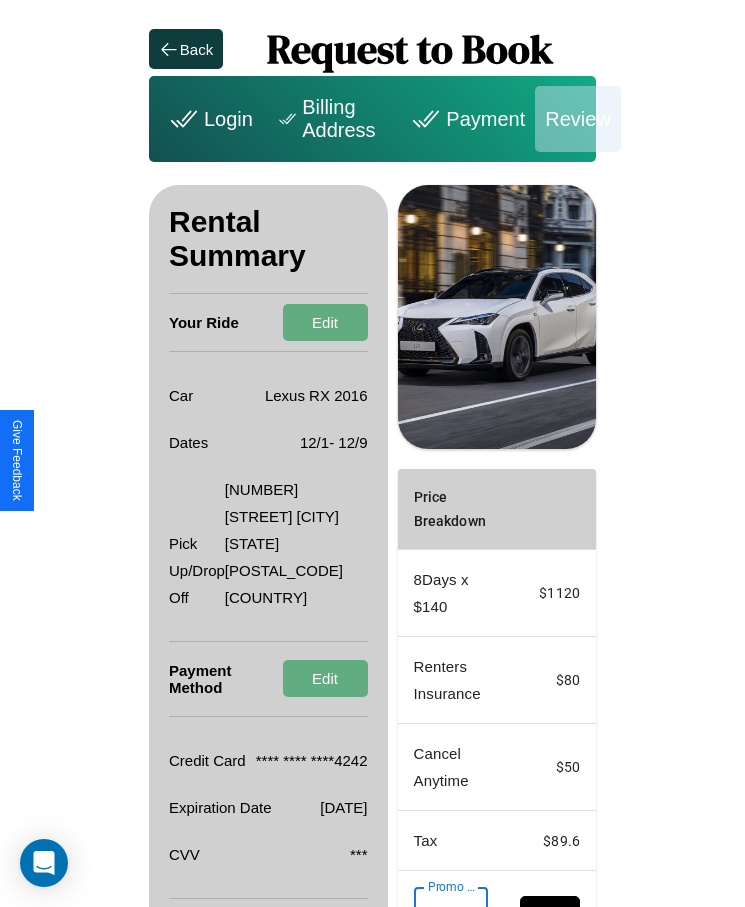 scroll, scrollTop: 0, scrollLeft: 93, axis: horizontal 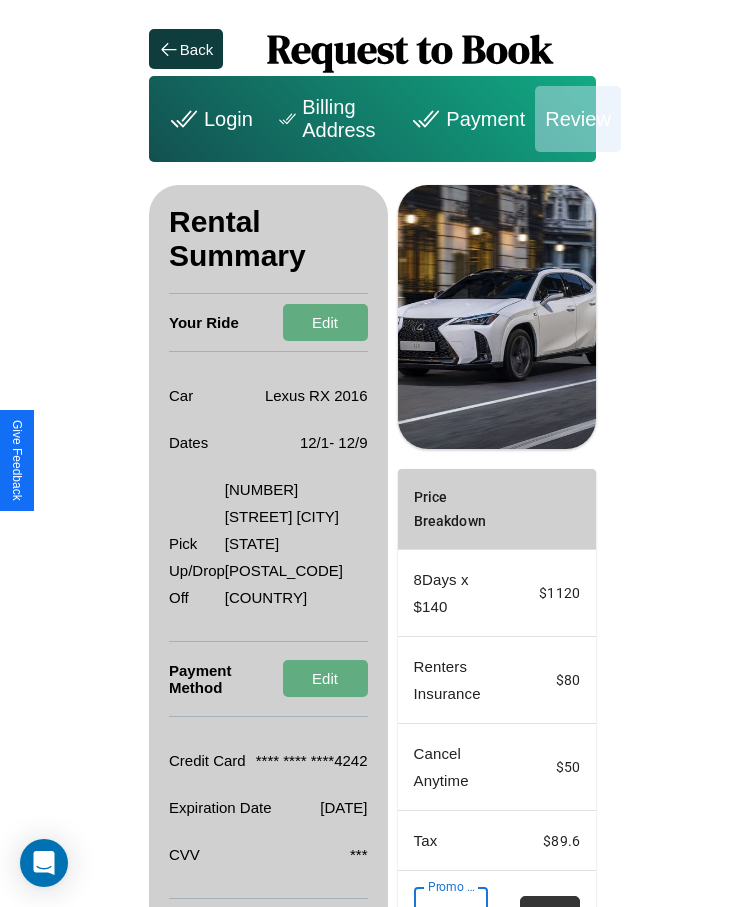 type on "**********" 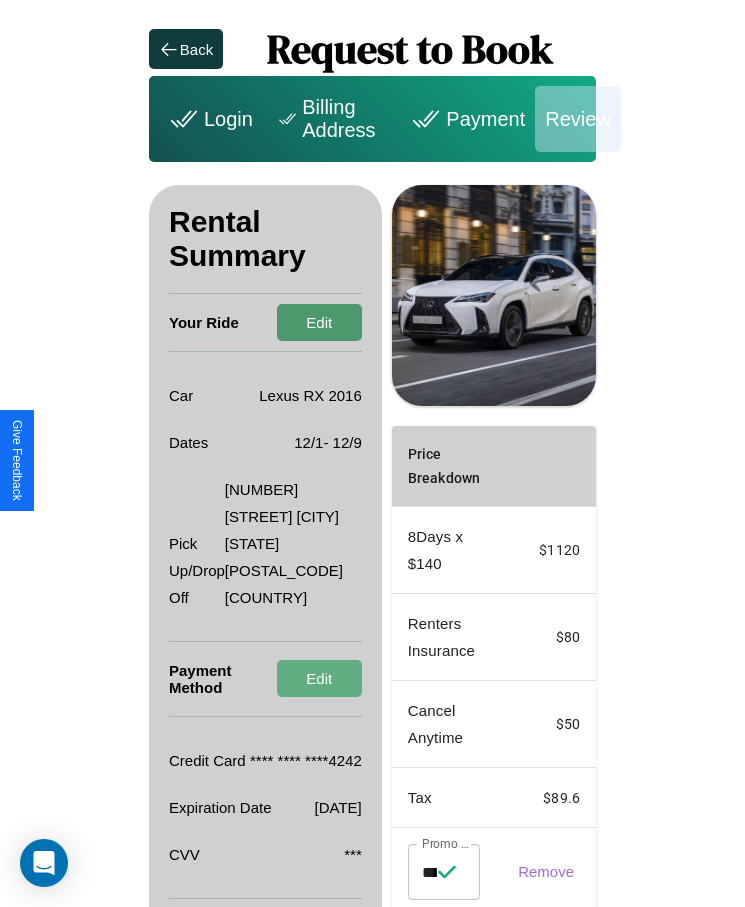 click on "Edit" at bounding box center [319, 322] 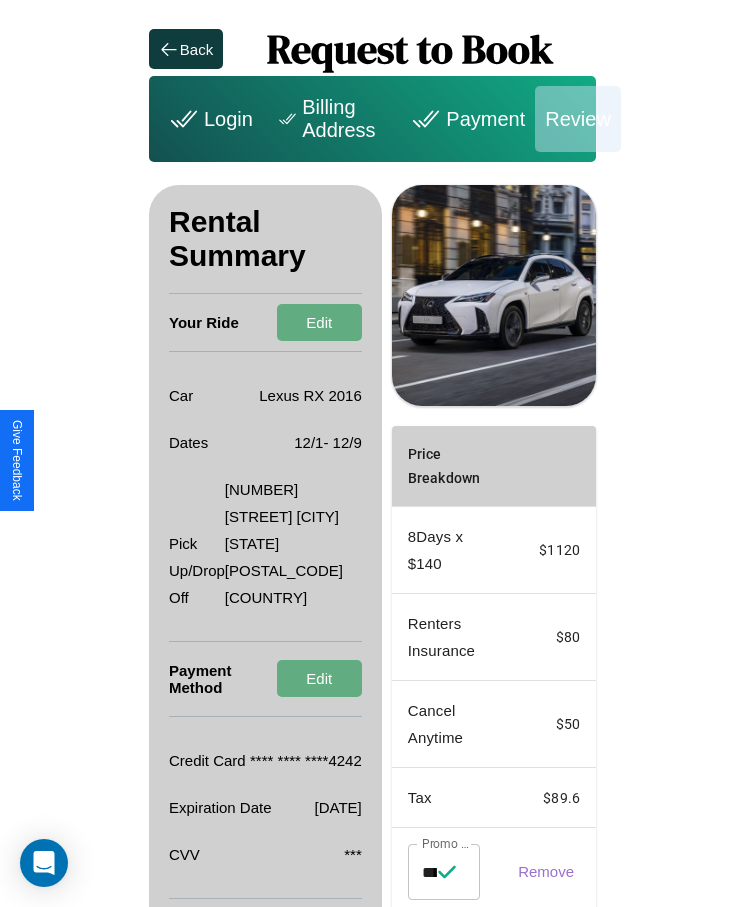 click on "Payment" at bounding box center (465, 119) 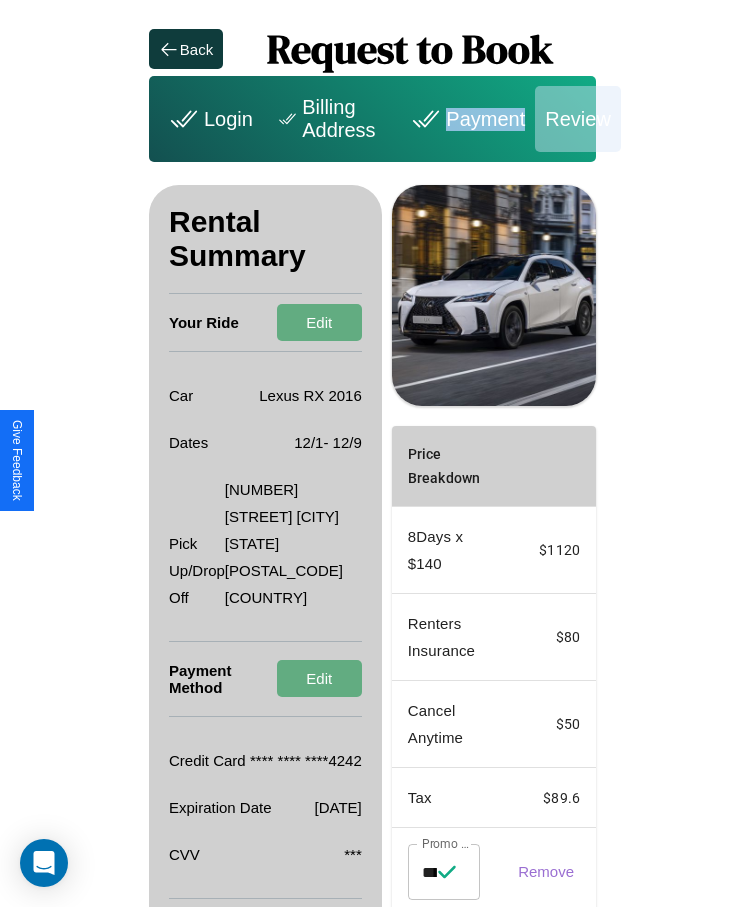 click on "Payment" at bounding box center [465, 119] 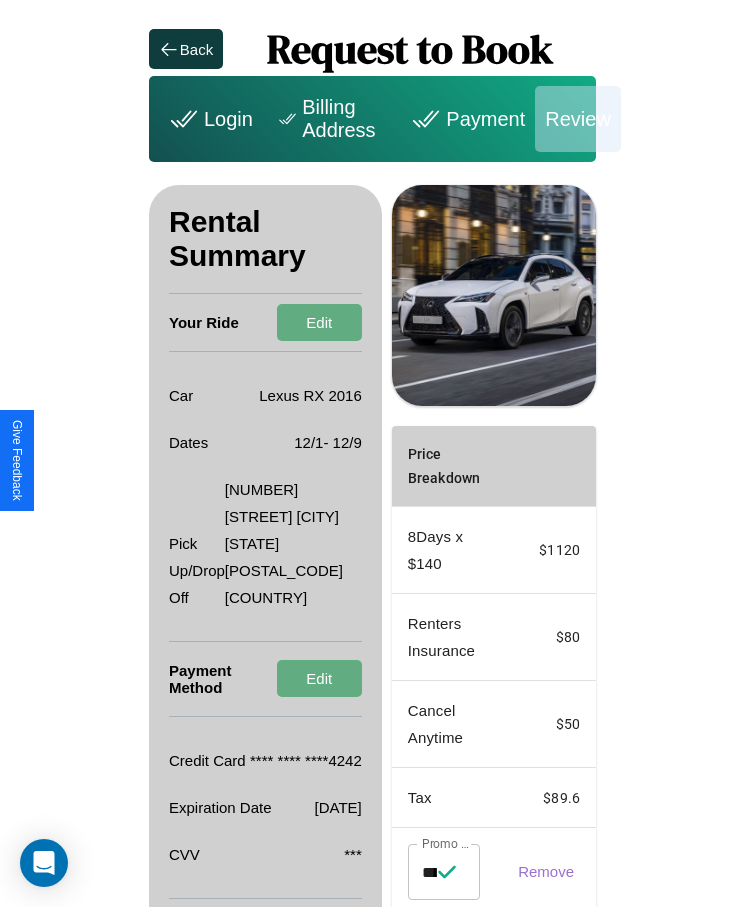 click on "Payment" at bounding box center [465, 119] 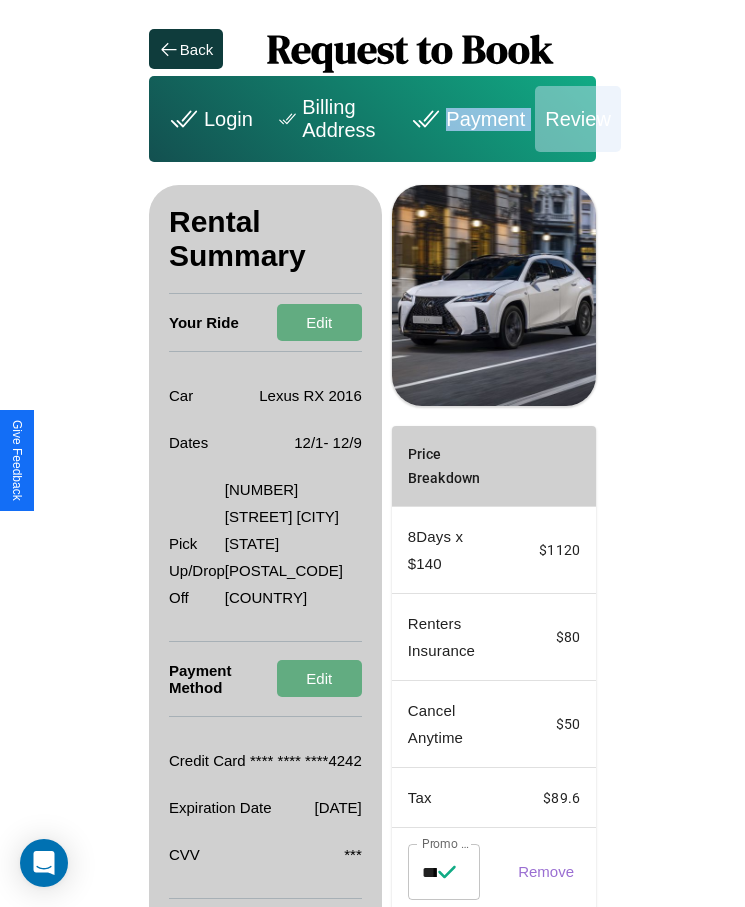 click on "Payment" at bounding box center (465, 119) 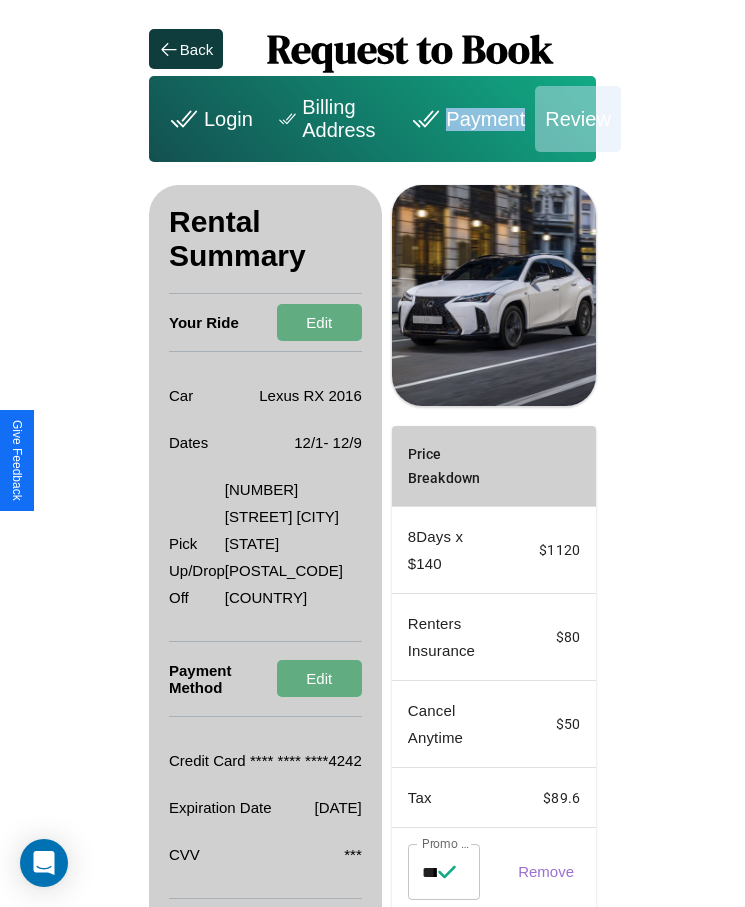 click on "Payment" at bounding box center [465, 119] 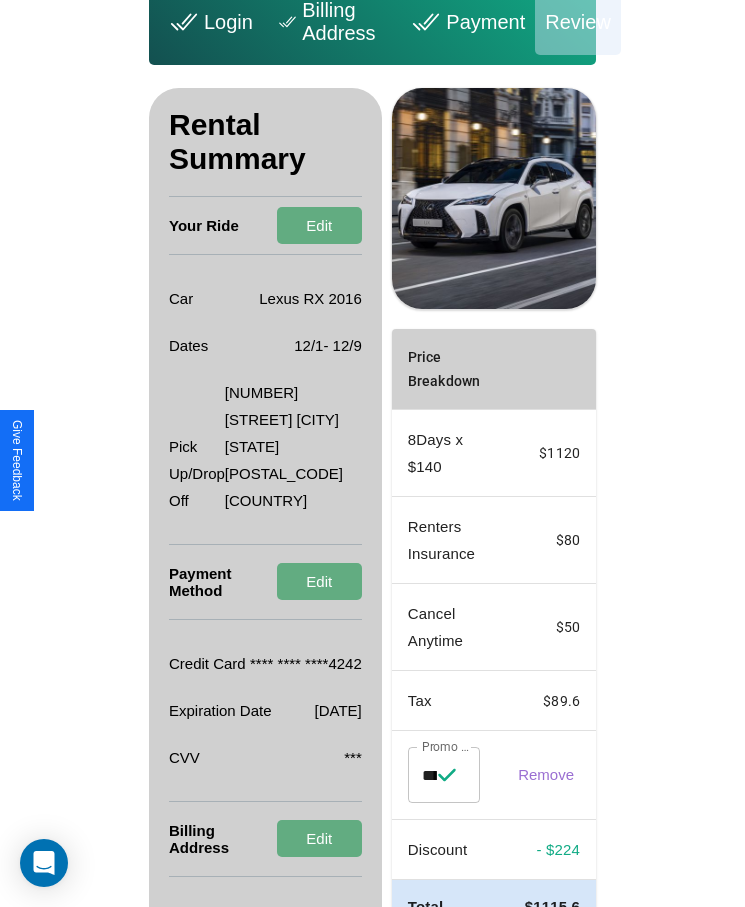 scroll, scrollTop: 181, scrollLeft: 0, axis: vertical 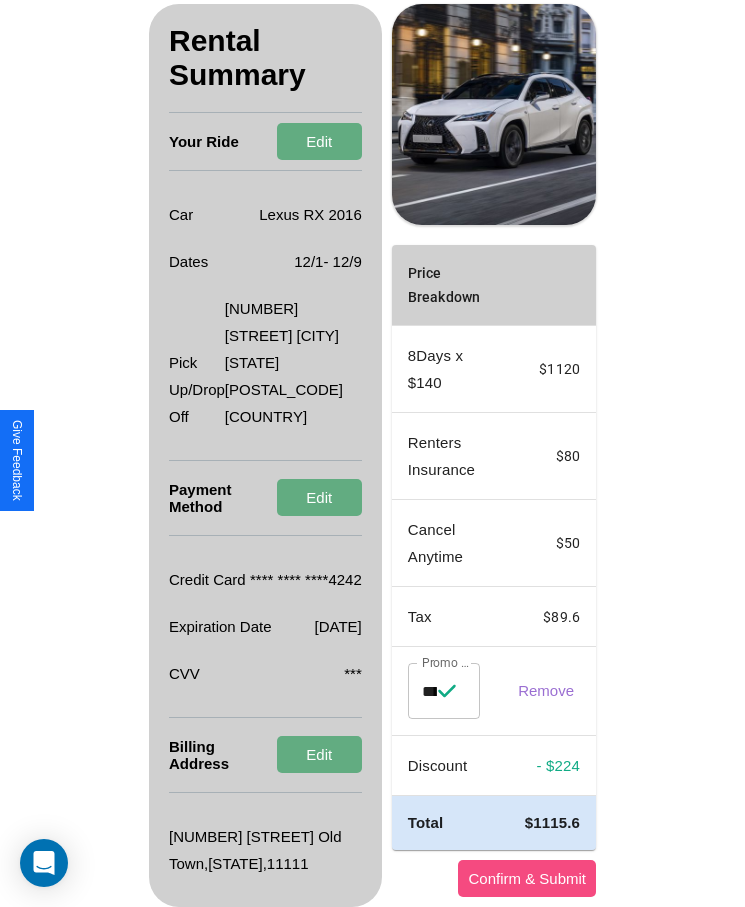 click on "Confirm & Submit" at bounding box center (527, 878) 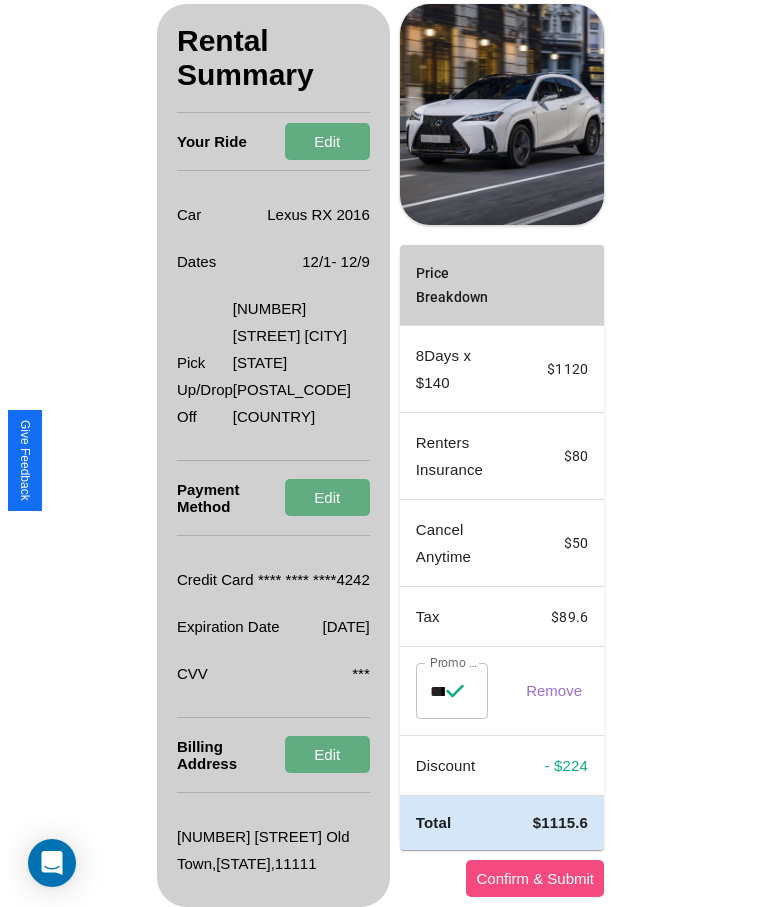 scroll, scrollTop: 0, scrollLeft: 0, axis: both 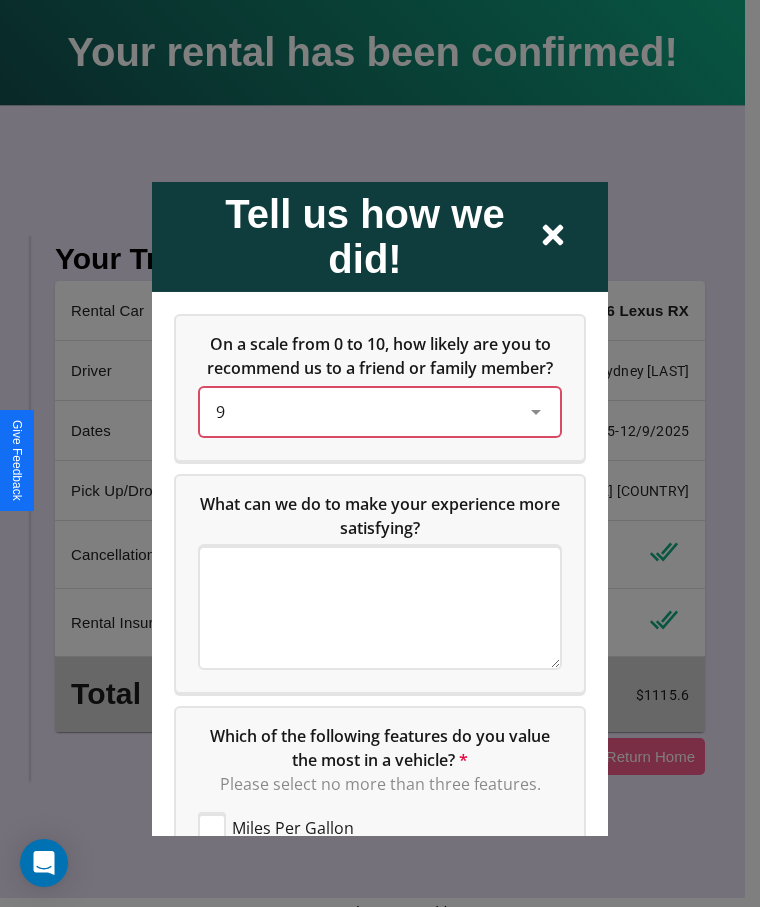 click on "9" at bounding box center [364, 411] 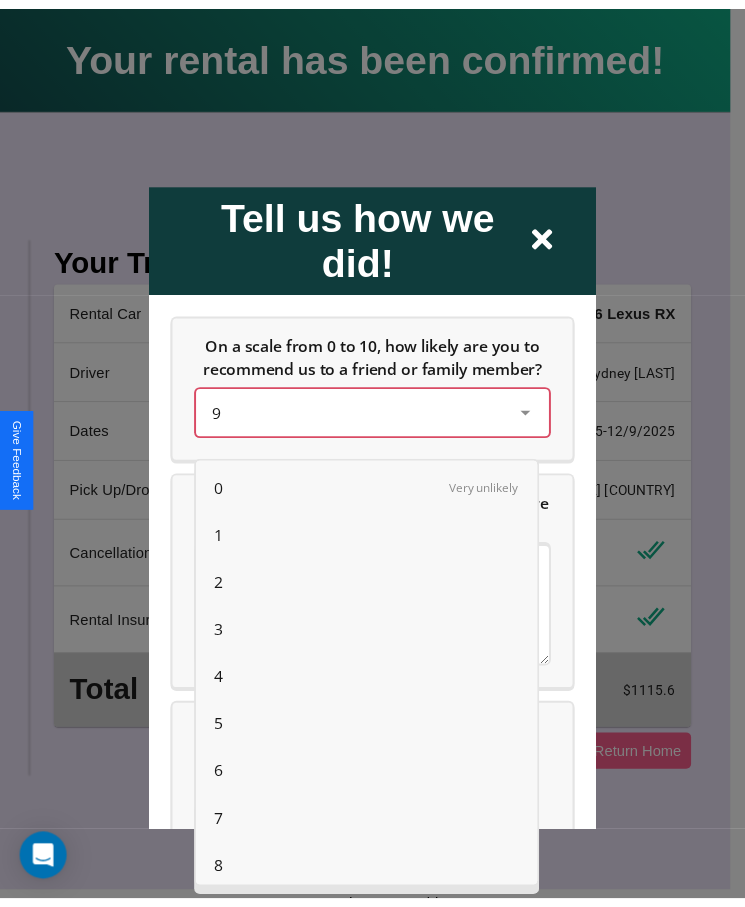 scroll, scrollTop: 56, scrollLeft: 0, axis: vertical 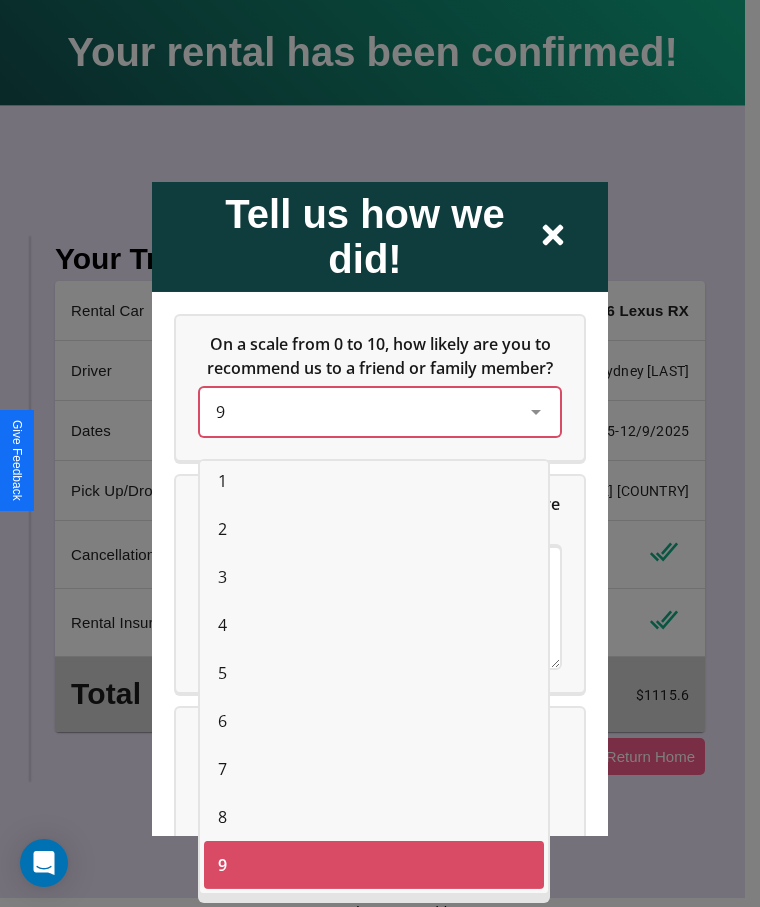 click on "2" at bounding box center (222, 529) 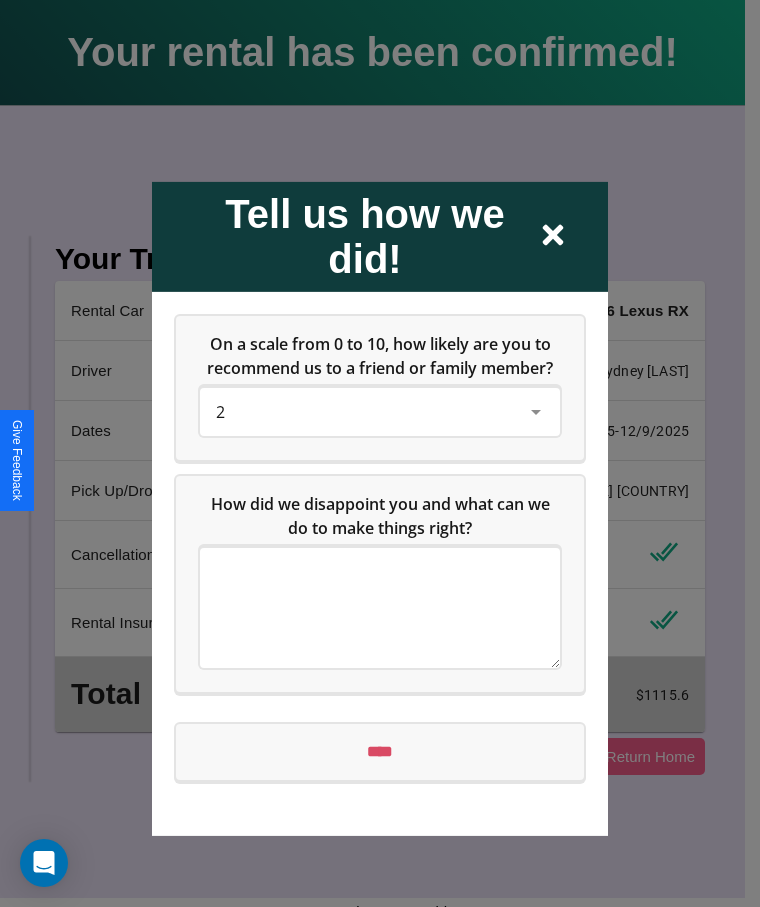 click 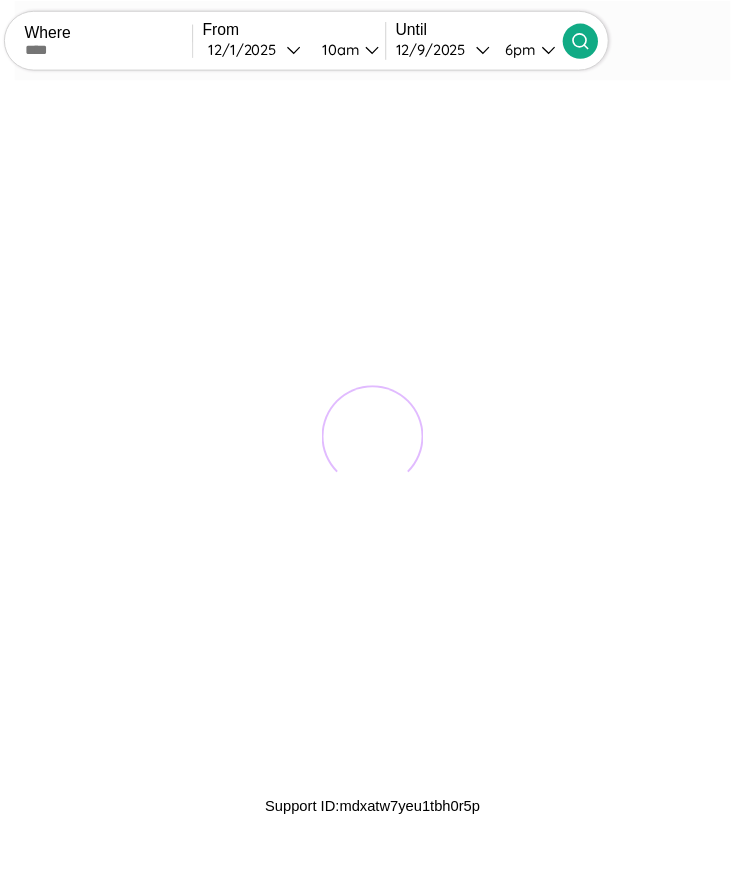 scroll, scrollTop: 0, scrollLeft: 0, axis: both 